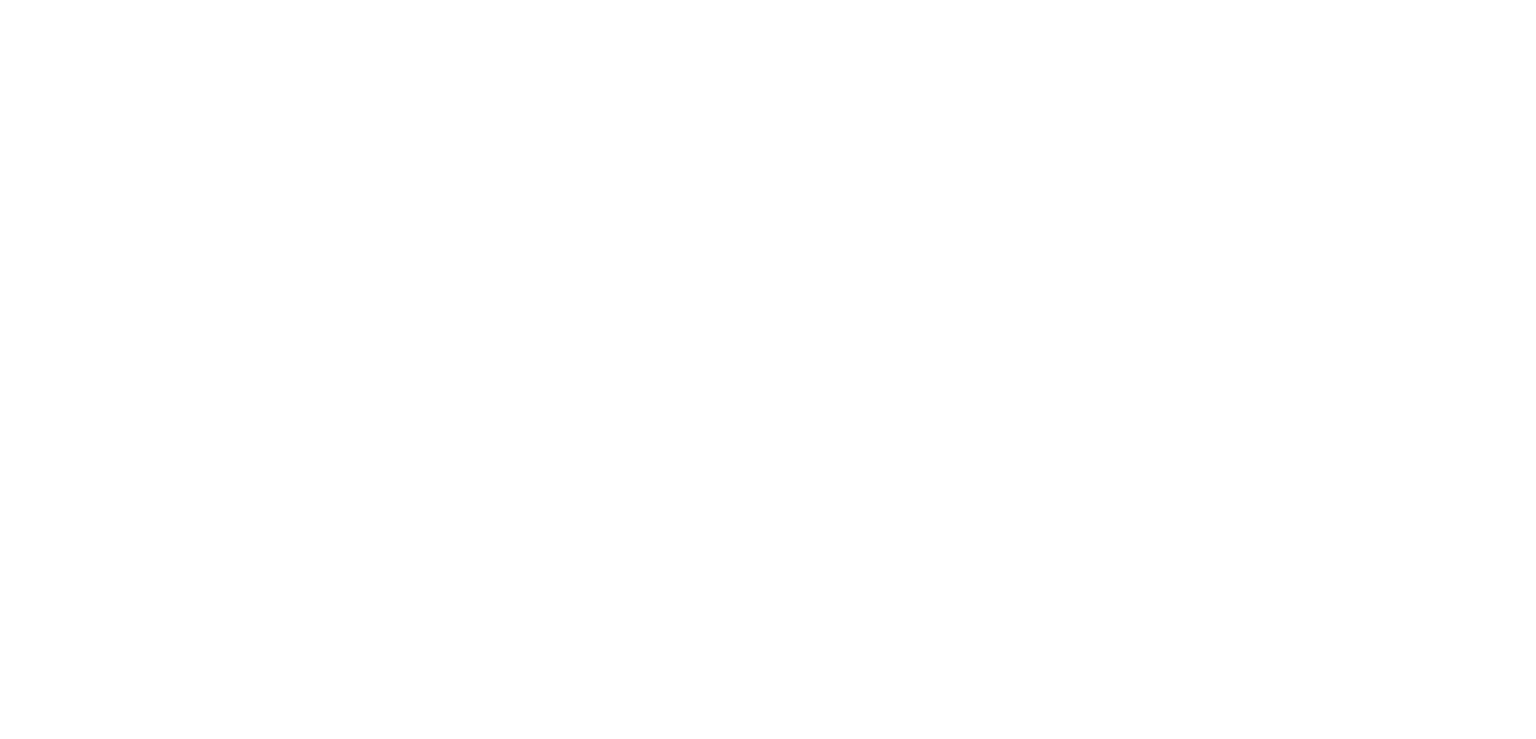 scroll, scrollTop: 0, scrollLeft: 0, axis: both 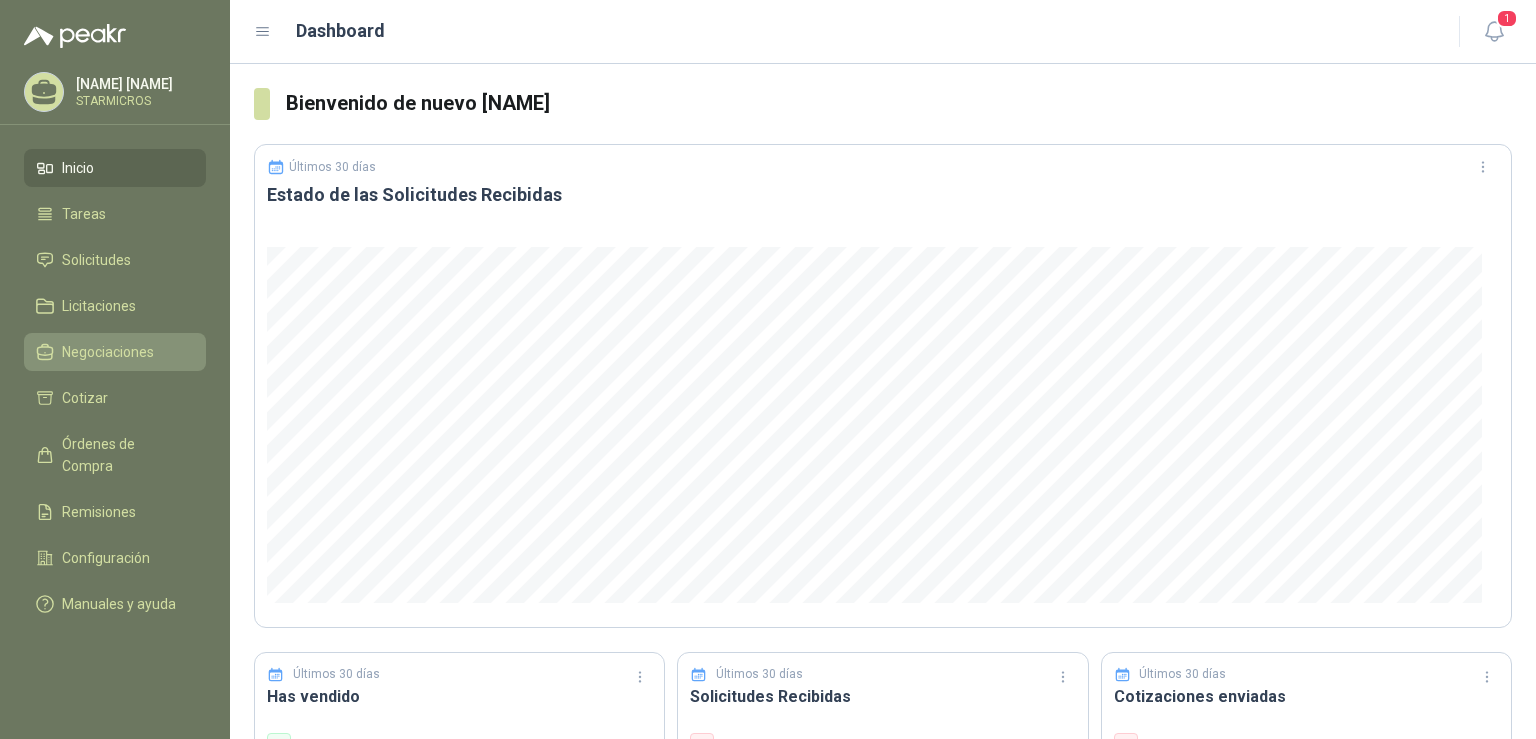 click on "Negociaciones" at bounding box center [108, 352] 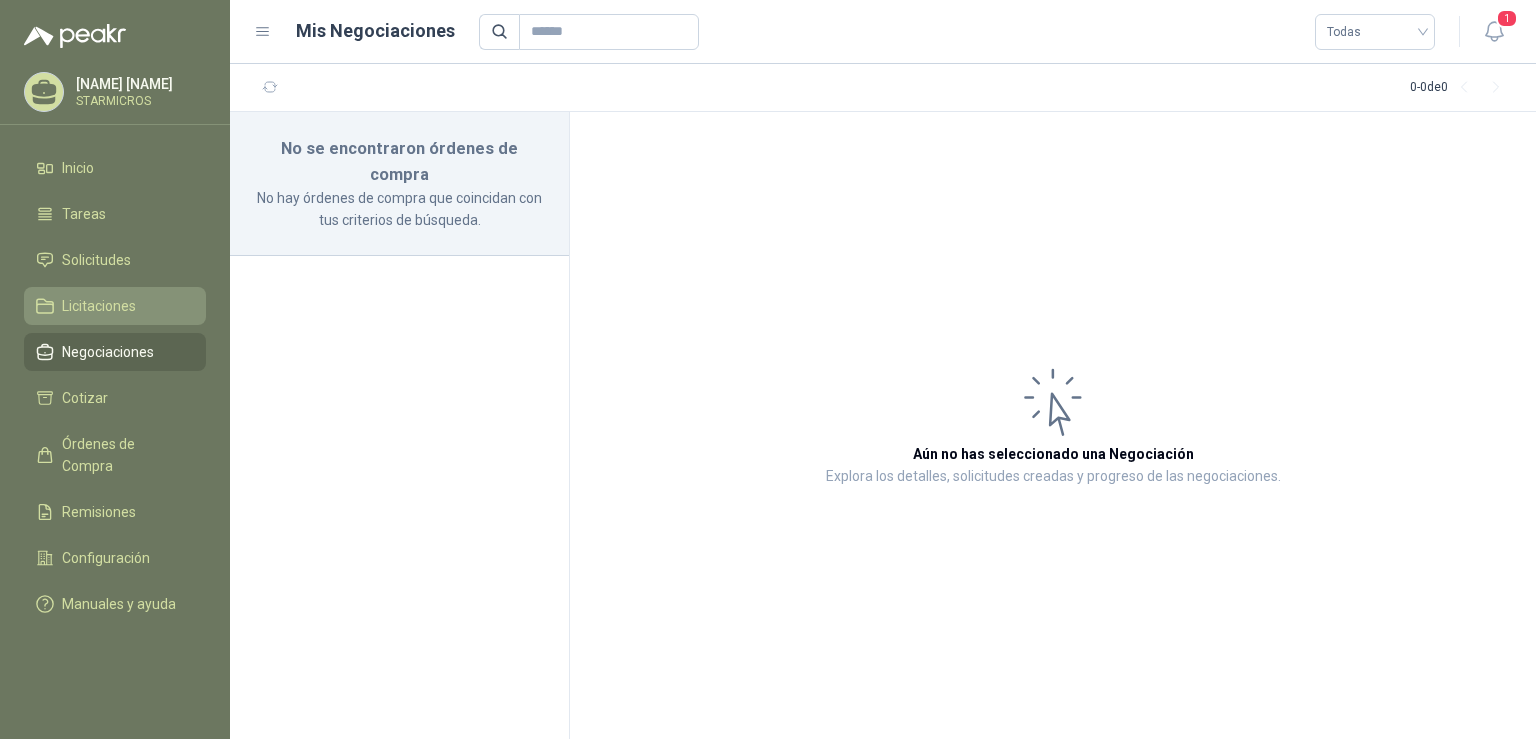 click on "Licitaciones" at bounding box center [115, 306] 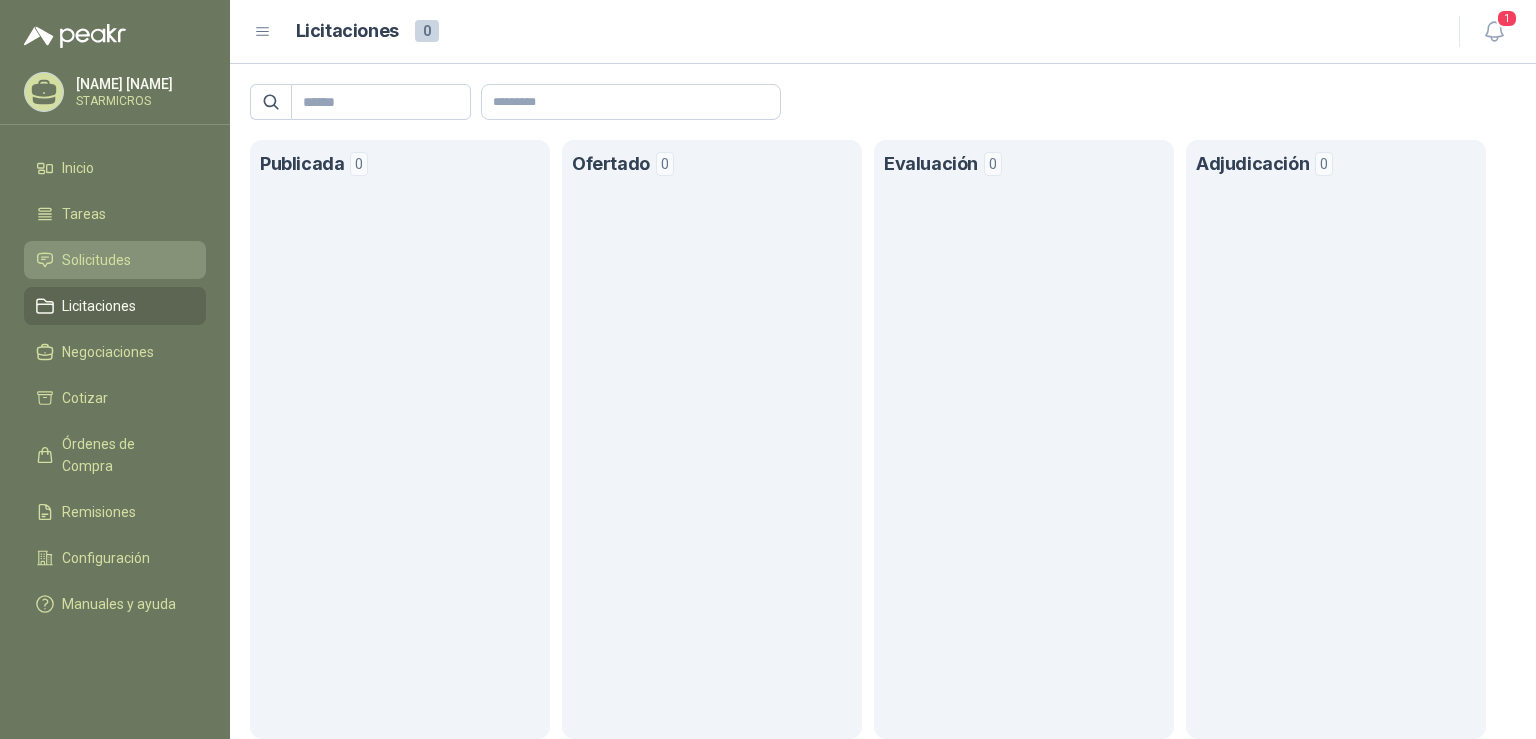 click on "Solicitudes" at bounding box center [96, 260] 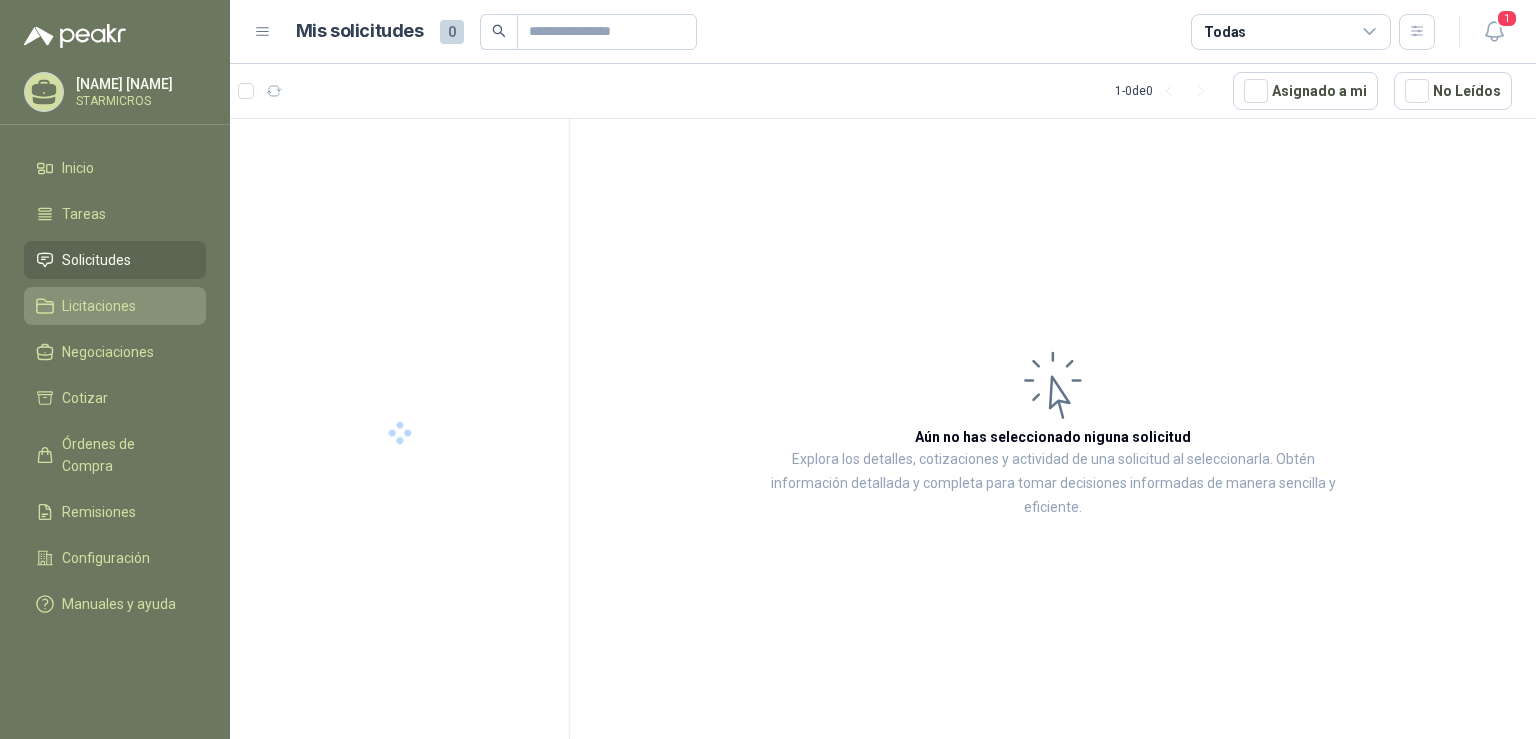 click on "Licitaciones" at bounding box center [115, 306] 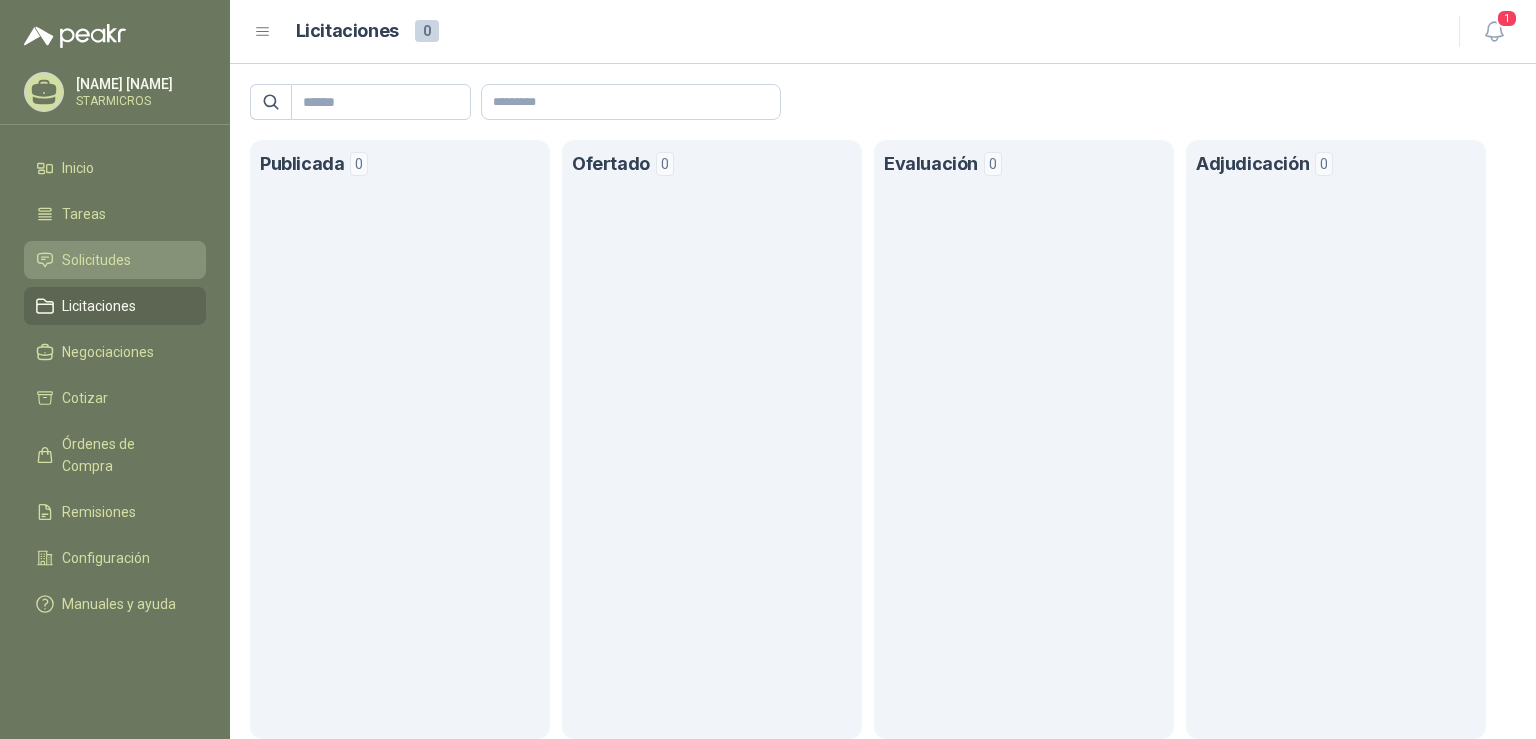 click on "Solicitudes" at bounding box center (96, 260) 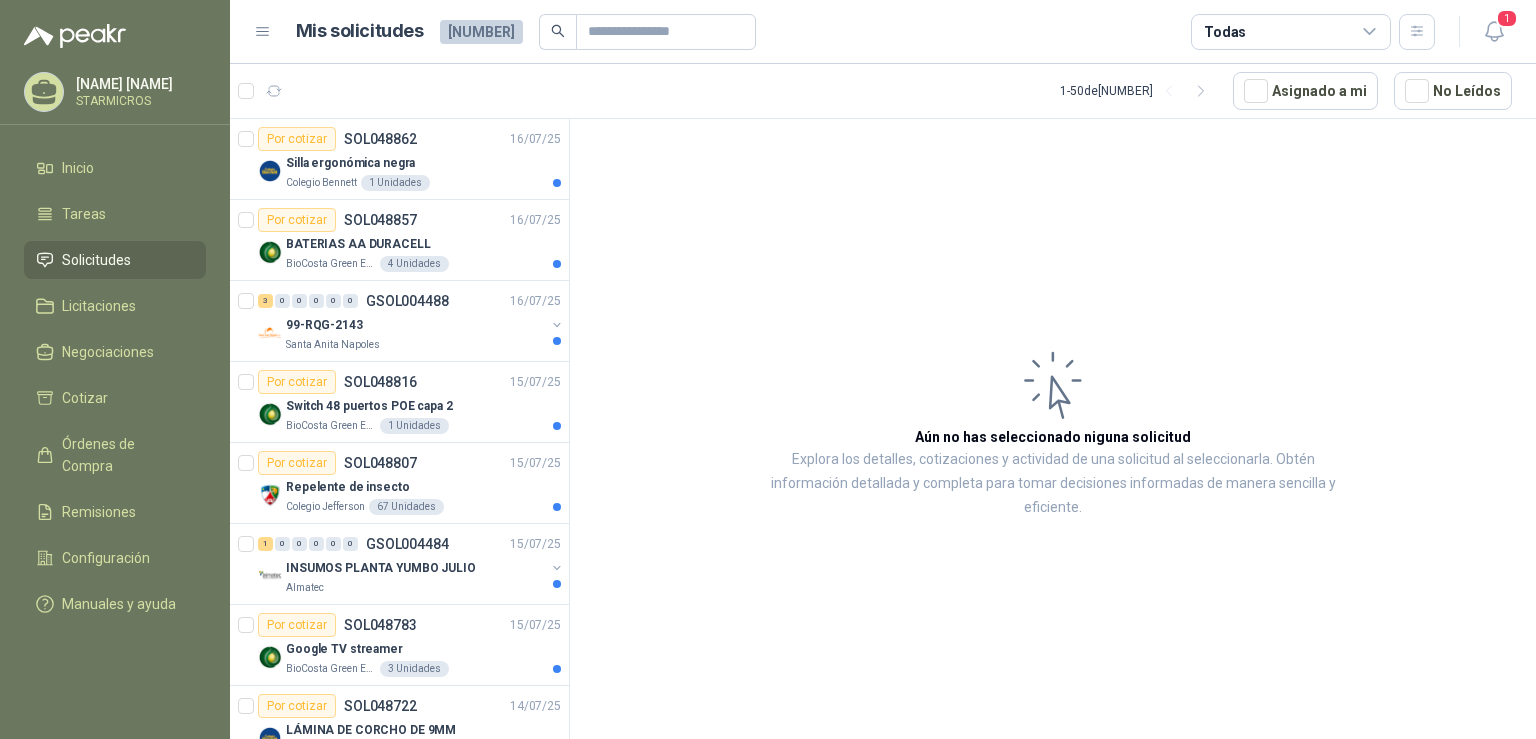 scroll, scrollTop: 82, scrollLeft: 0, axis: vertical 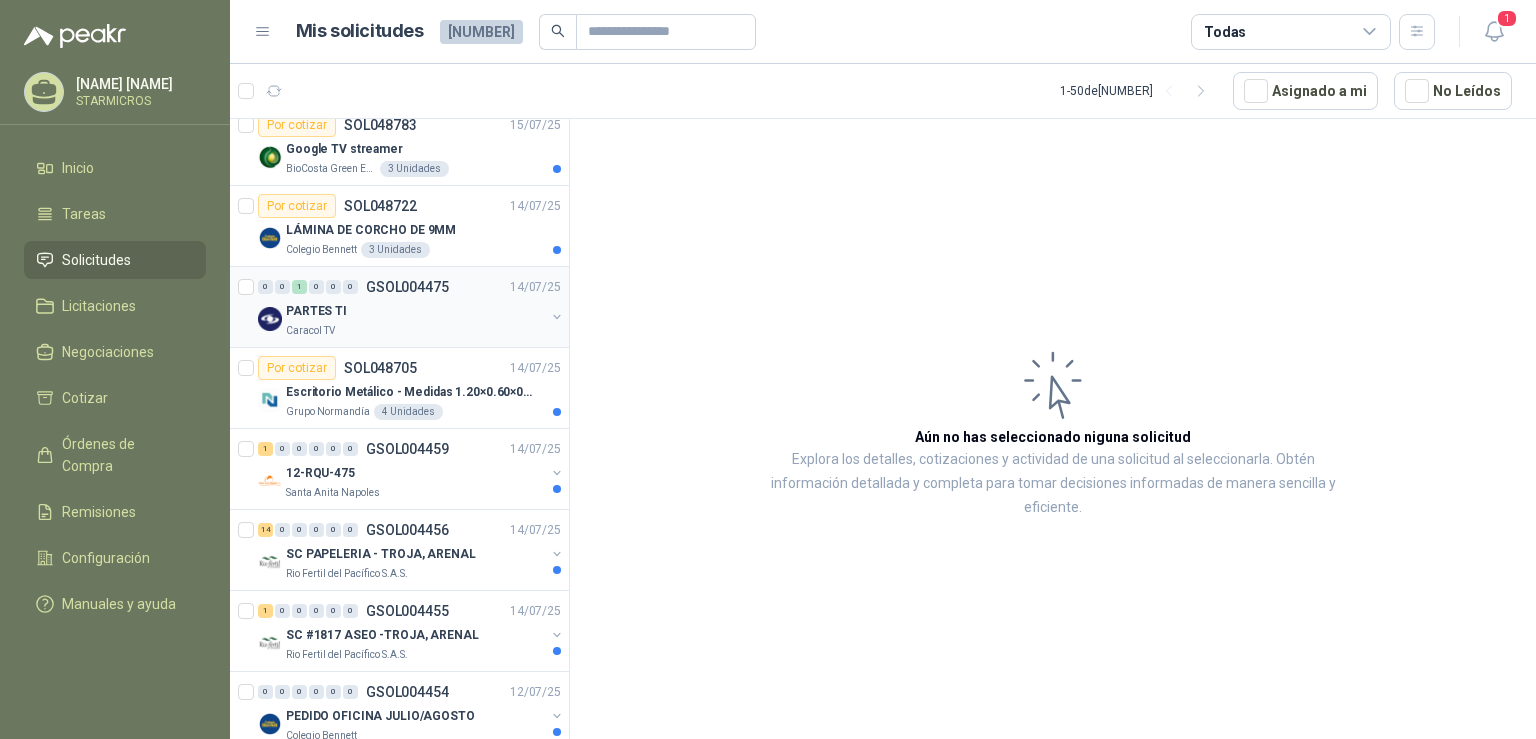 click on "Caracol TV" at bounding box center (415, 331) 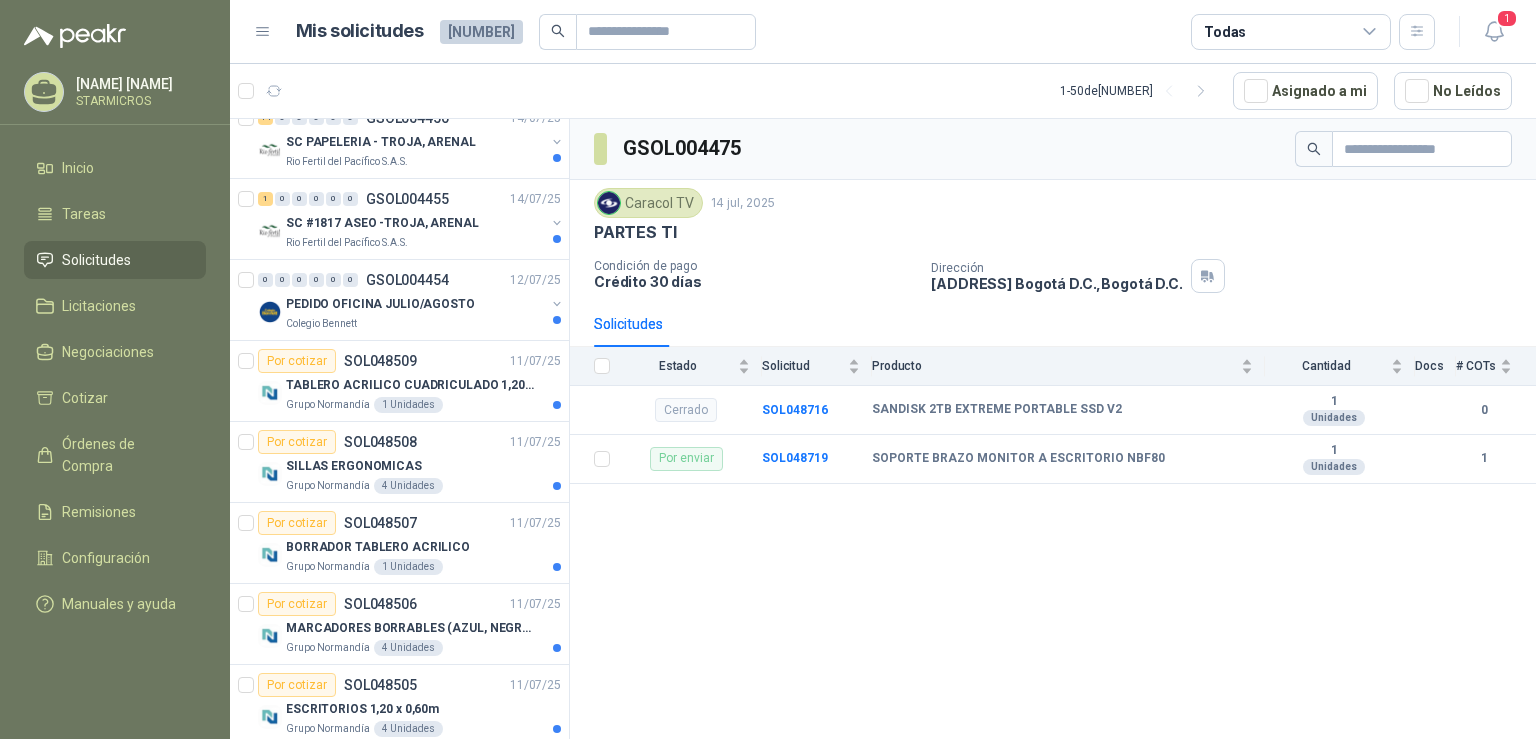 scroll, scrollTop: 939, scrollLeft: 0, axis: vertical 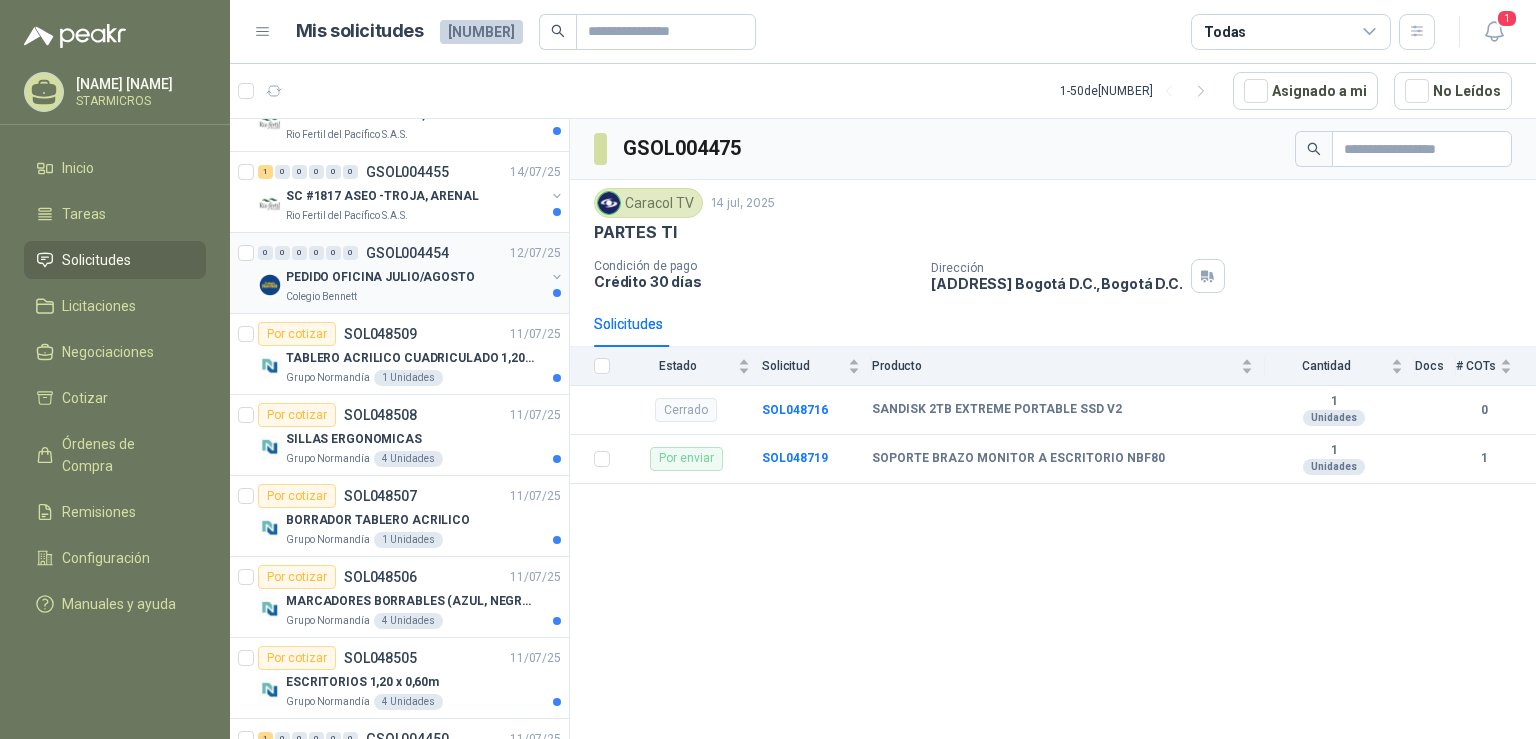 click on "PEDIDO OFICINA JULIO/AGOSTO" at bounding box center (380, 277) 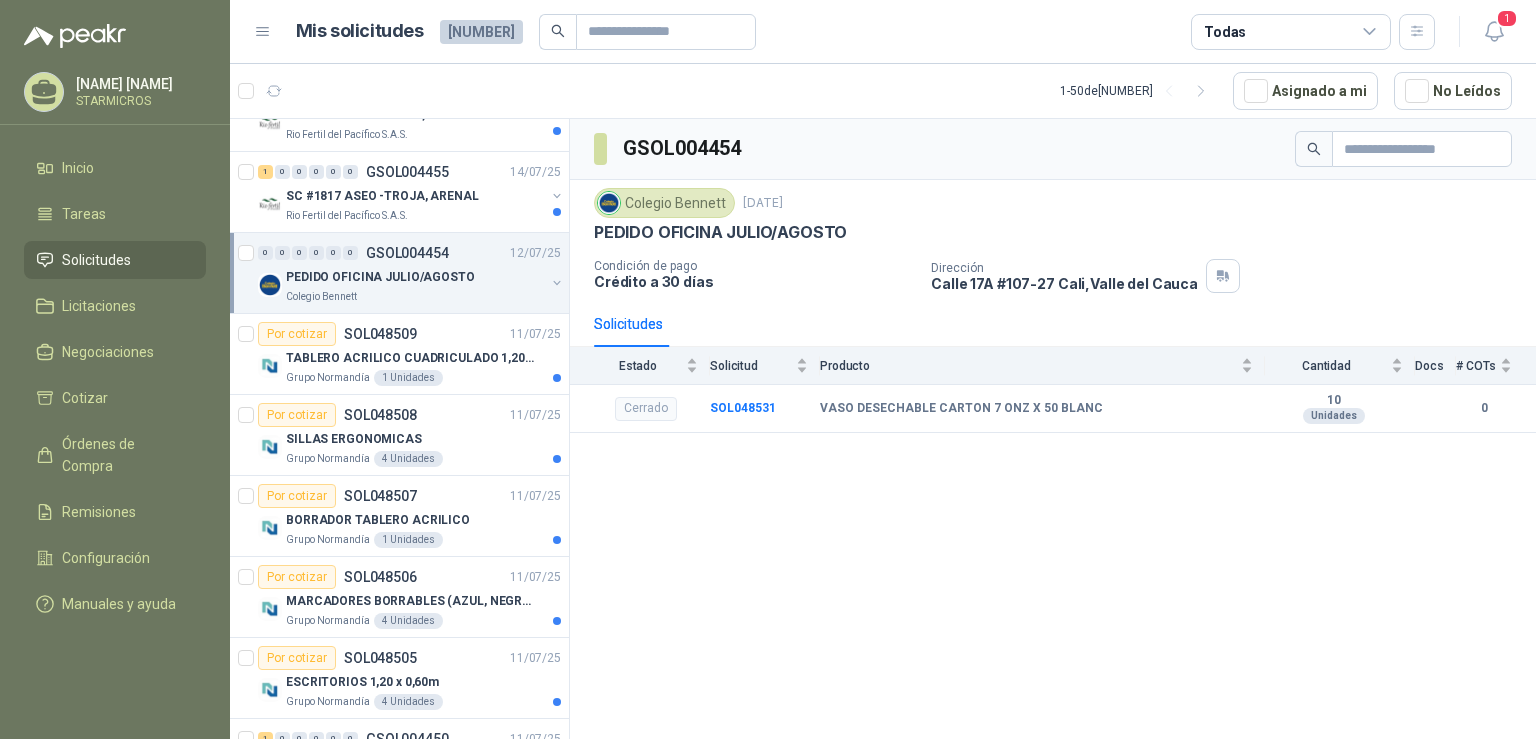drag, startPoint x: 570, startPoint y: 306, endPoint x: 571, endPoint y: 344, distance: 38.013157 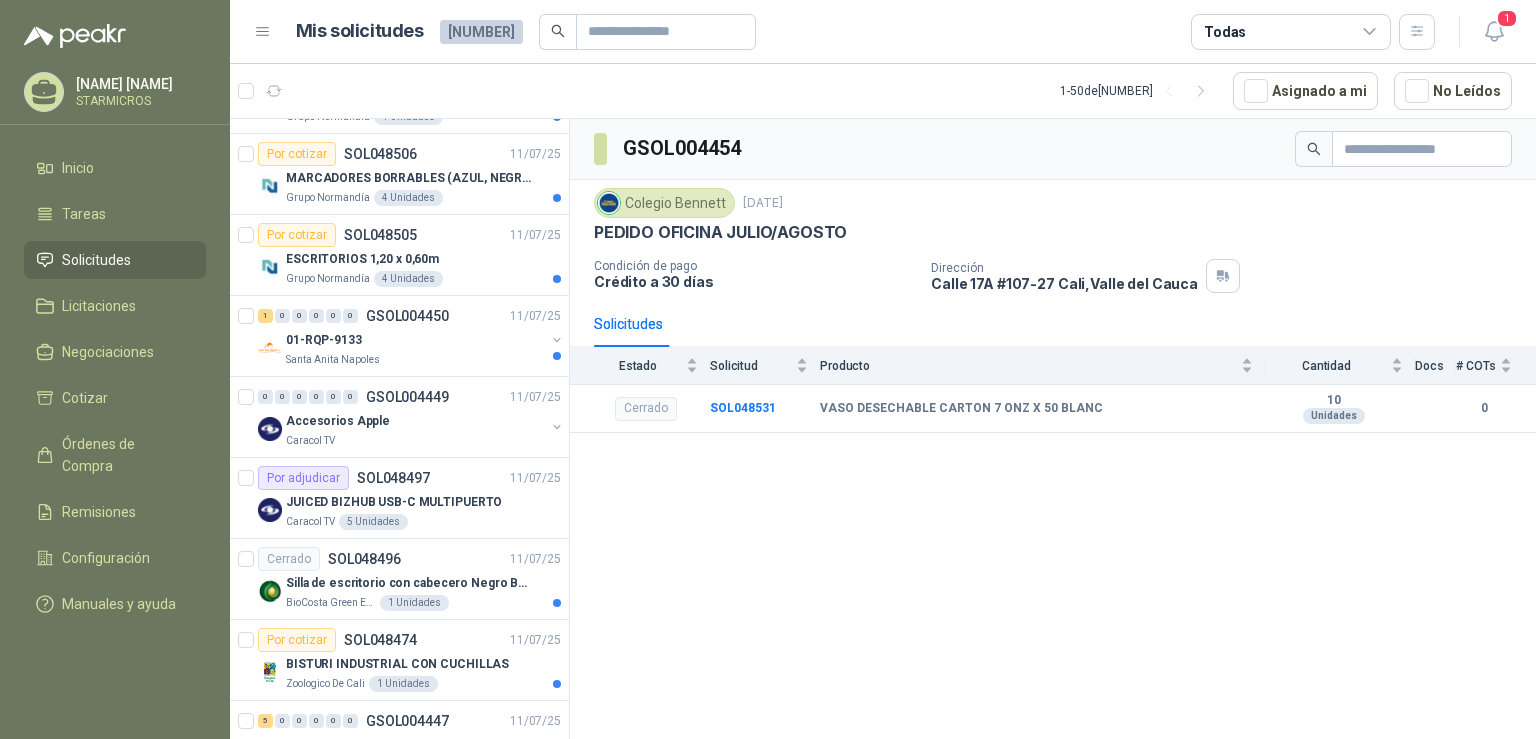 scroll, scrollTop: 1368, scrollLeft: 0, axis: vertical 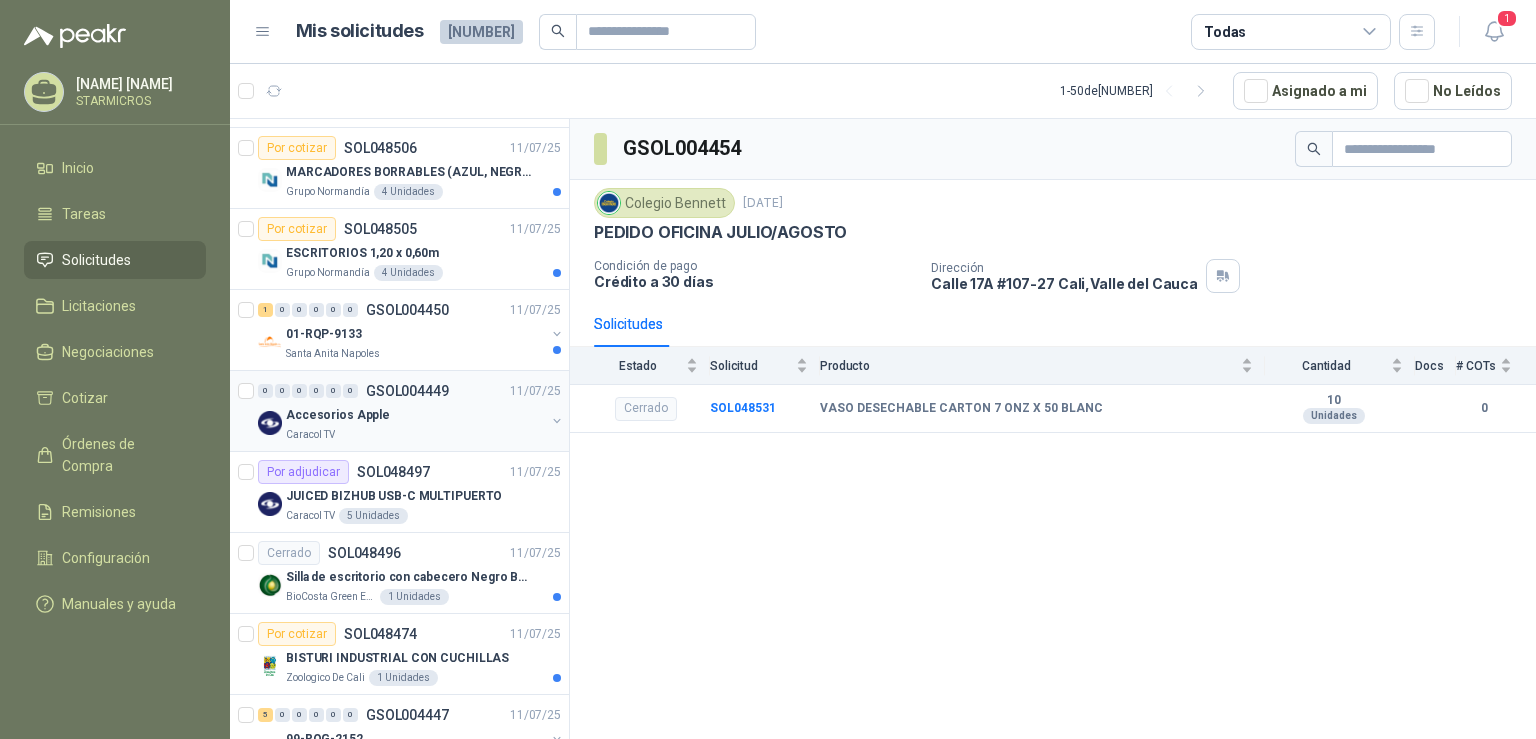 click on "Accesorios Apple" at bounding box center (415, 415) 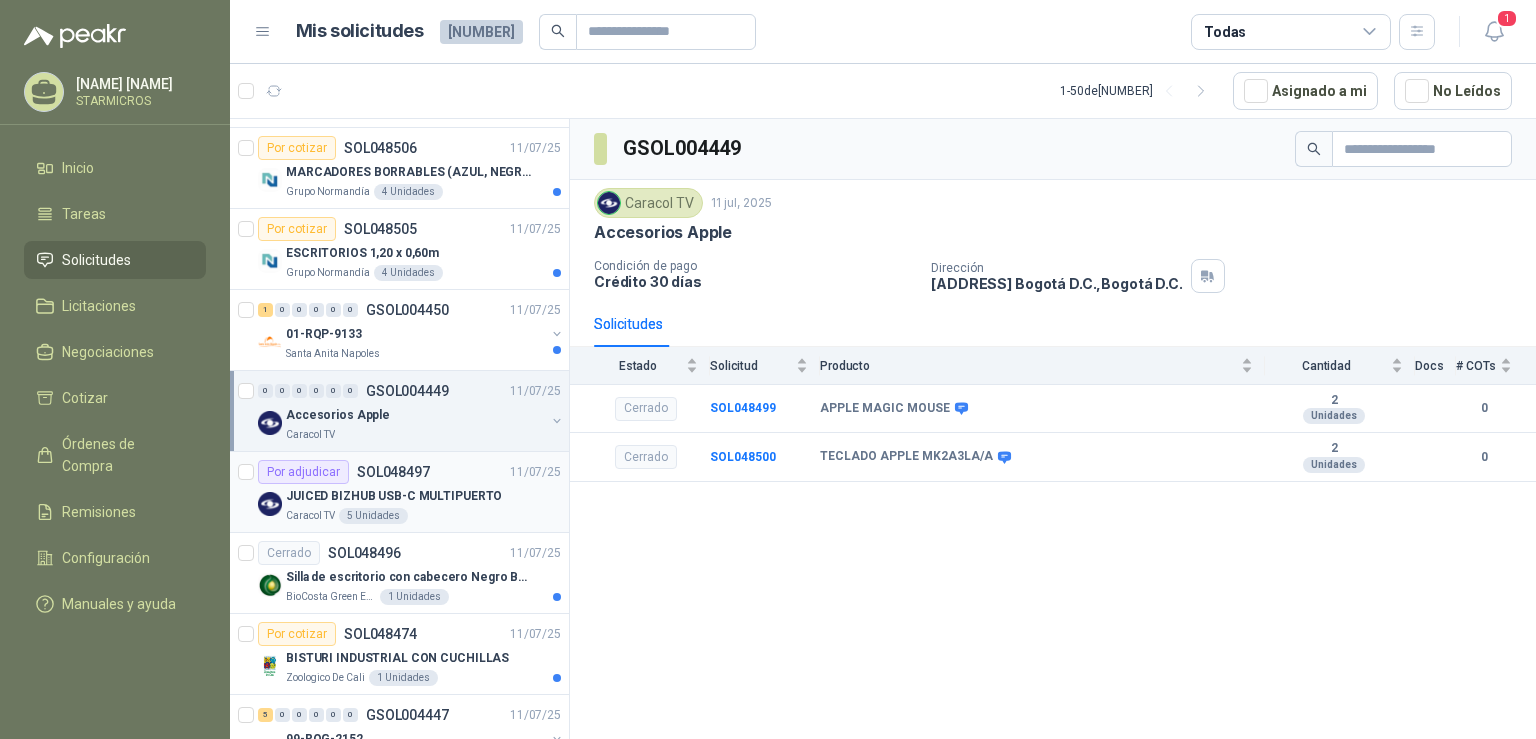 click on "JUICED BIZHUB USB-C MULTIPUERTO" at bounding box center [394, 496] 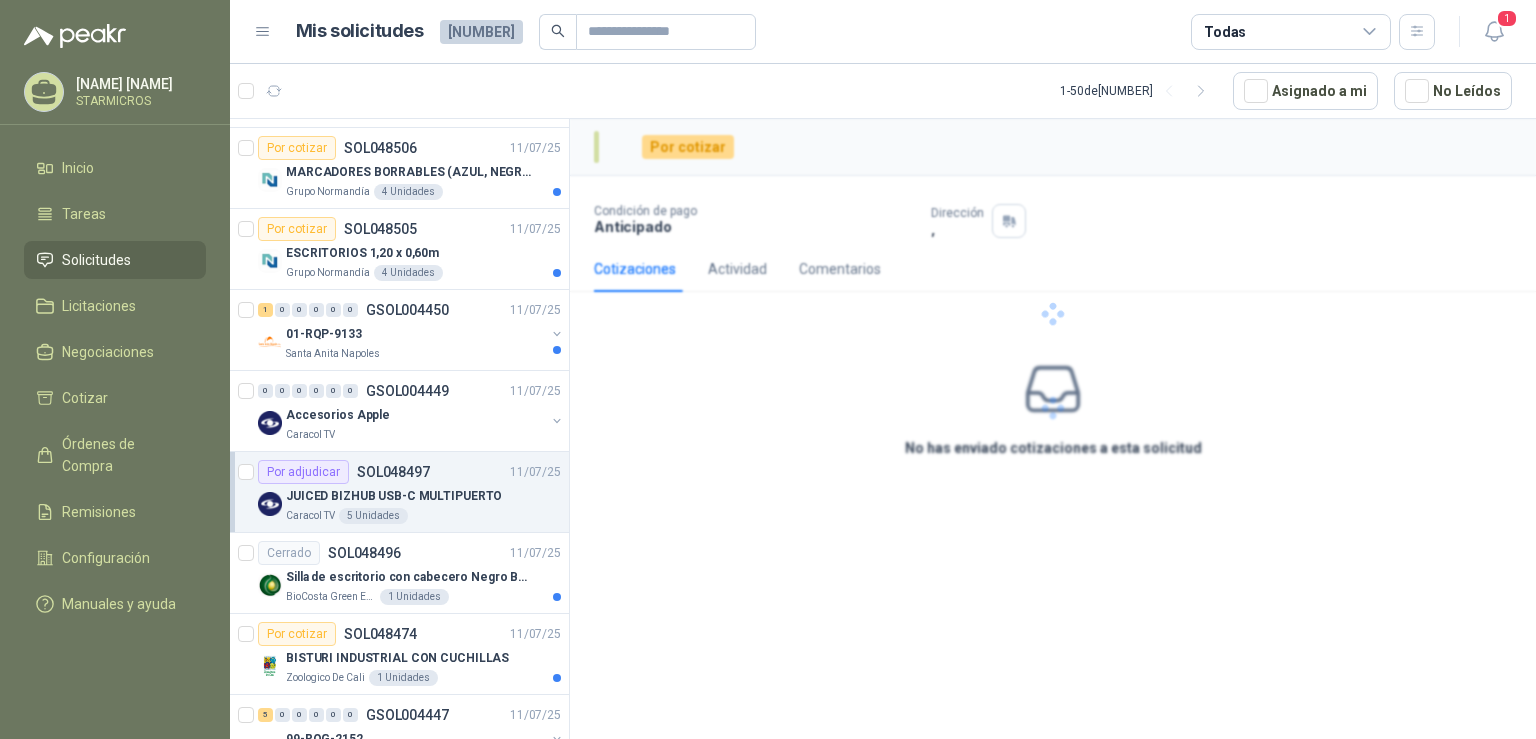 scroll, scrollTop: 1368, scrollLeft: 0, axis: vertical 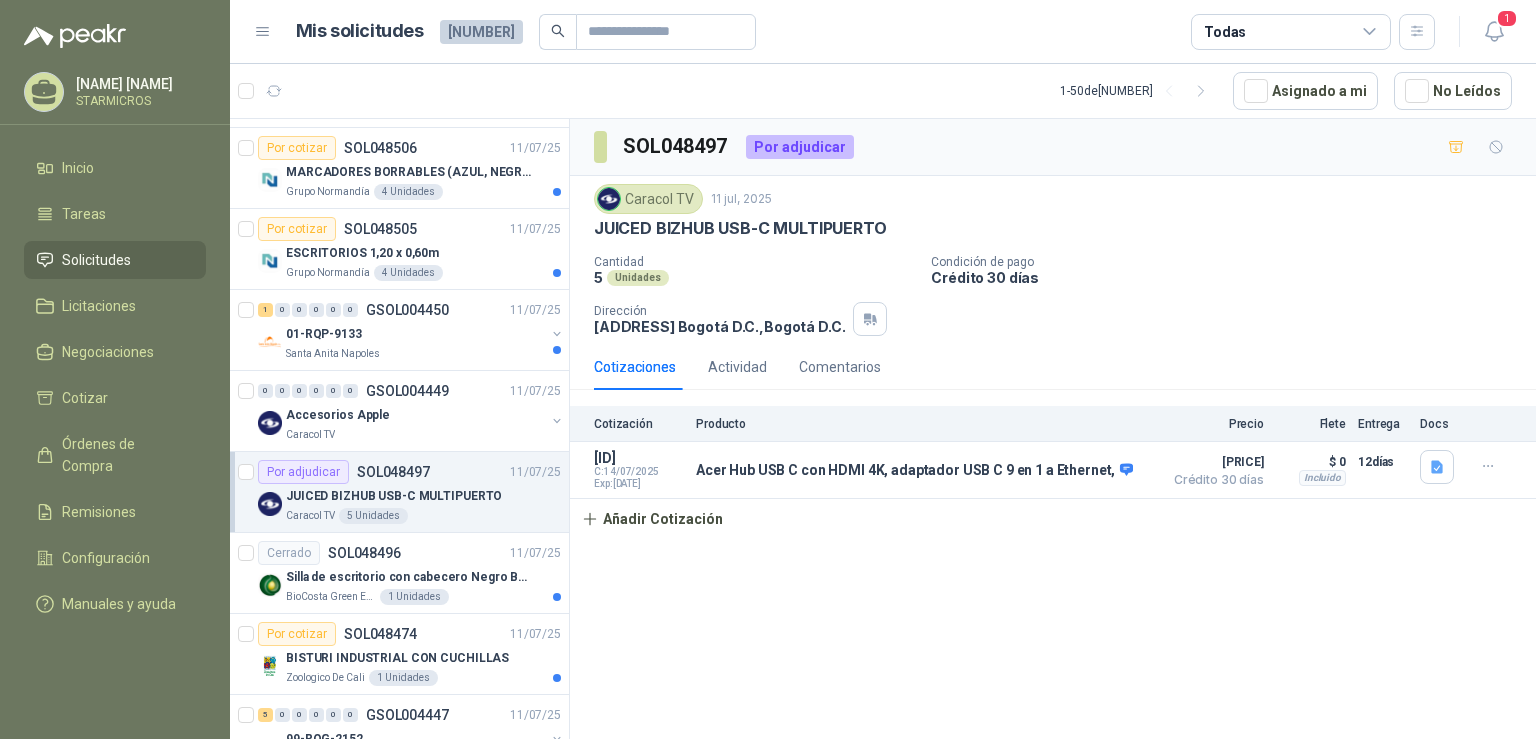 drag, startPoint x: 571, startPoint y: 377, endPoint x: 570, endPoint y: 398, distance: 21.023796 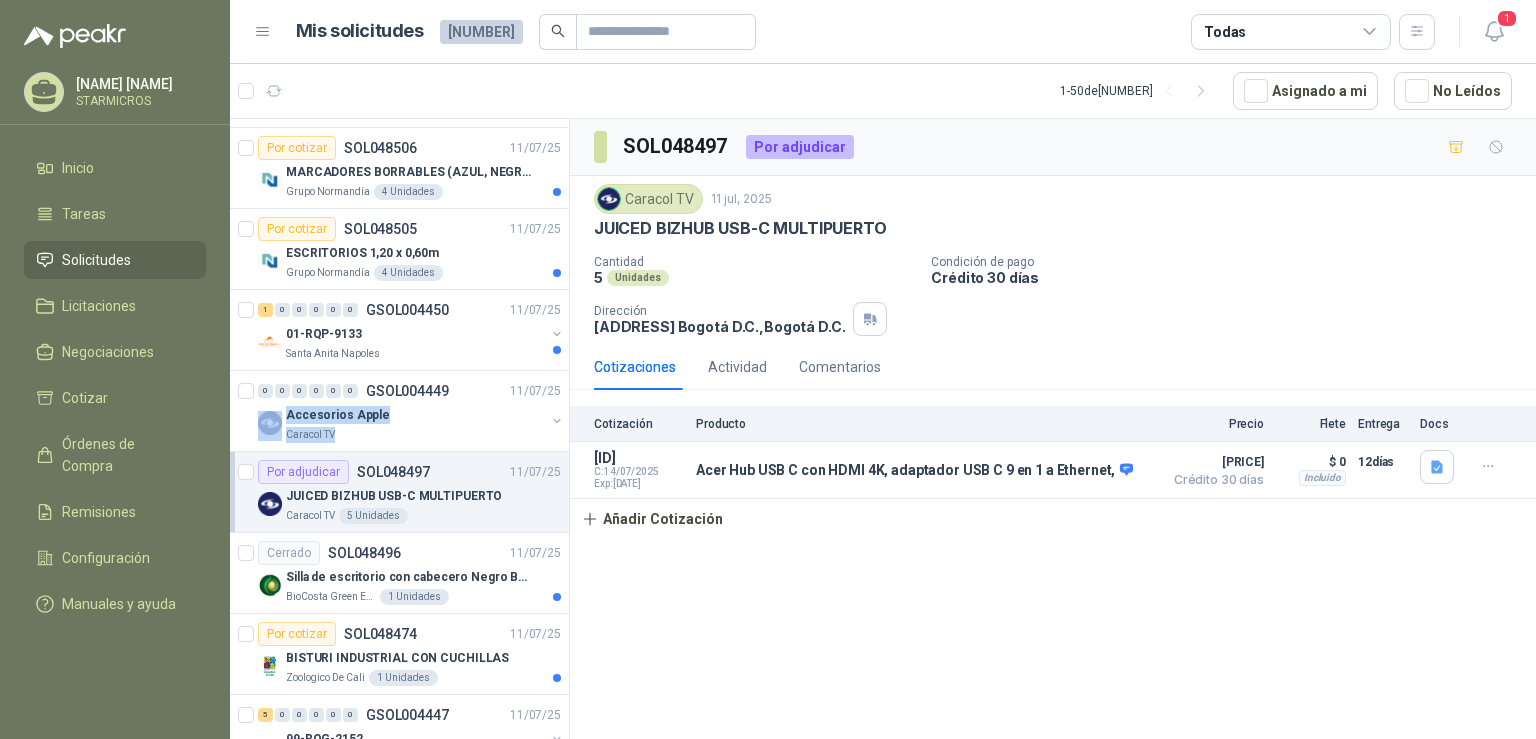 drag, startPoint x: 570, startPoint y: 377, endPoint x: 570, endPoint y: 402, distance: 25 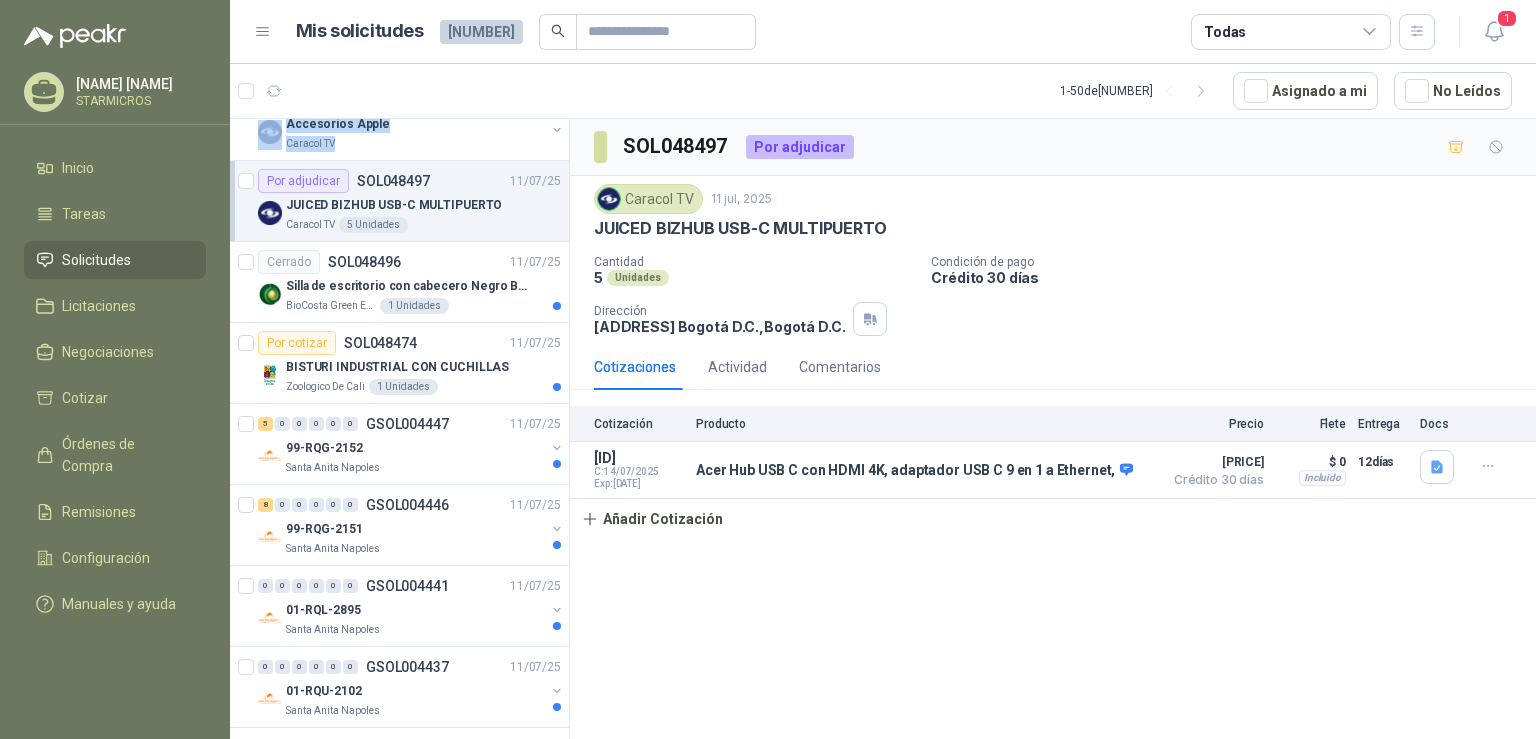 scroll, scrollTop: 1681, scrollLeft: 0, axis: vertical 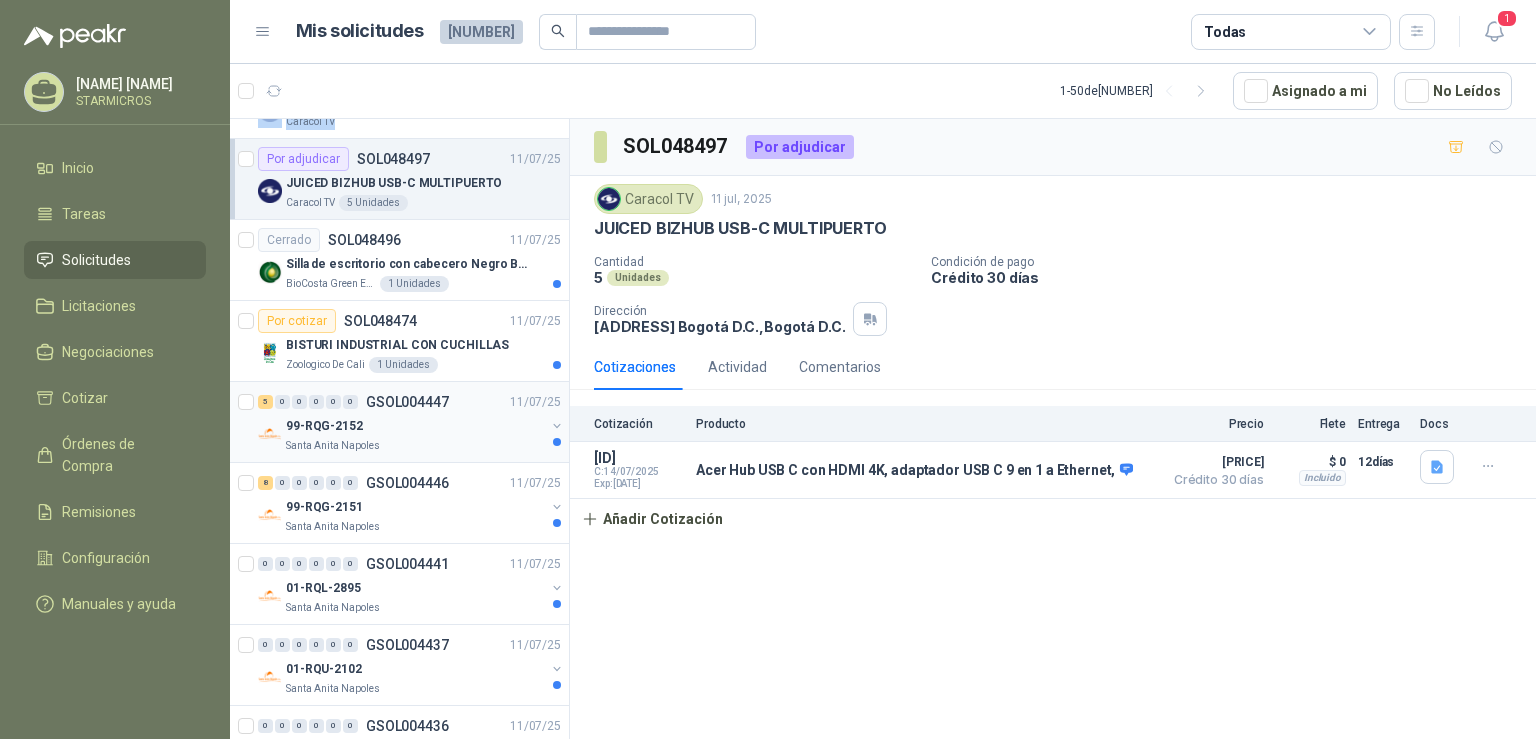 click on "[LICENSE_PLATE] [LOCATION]" at bounding box center [411, 434] 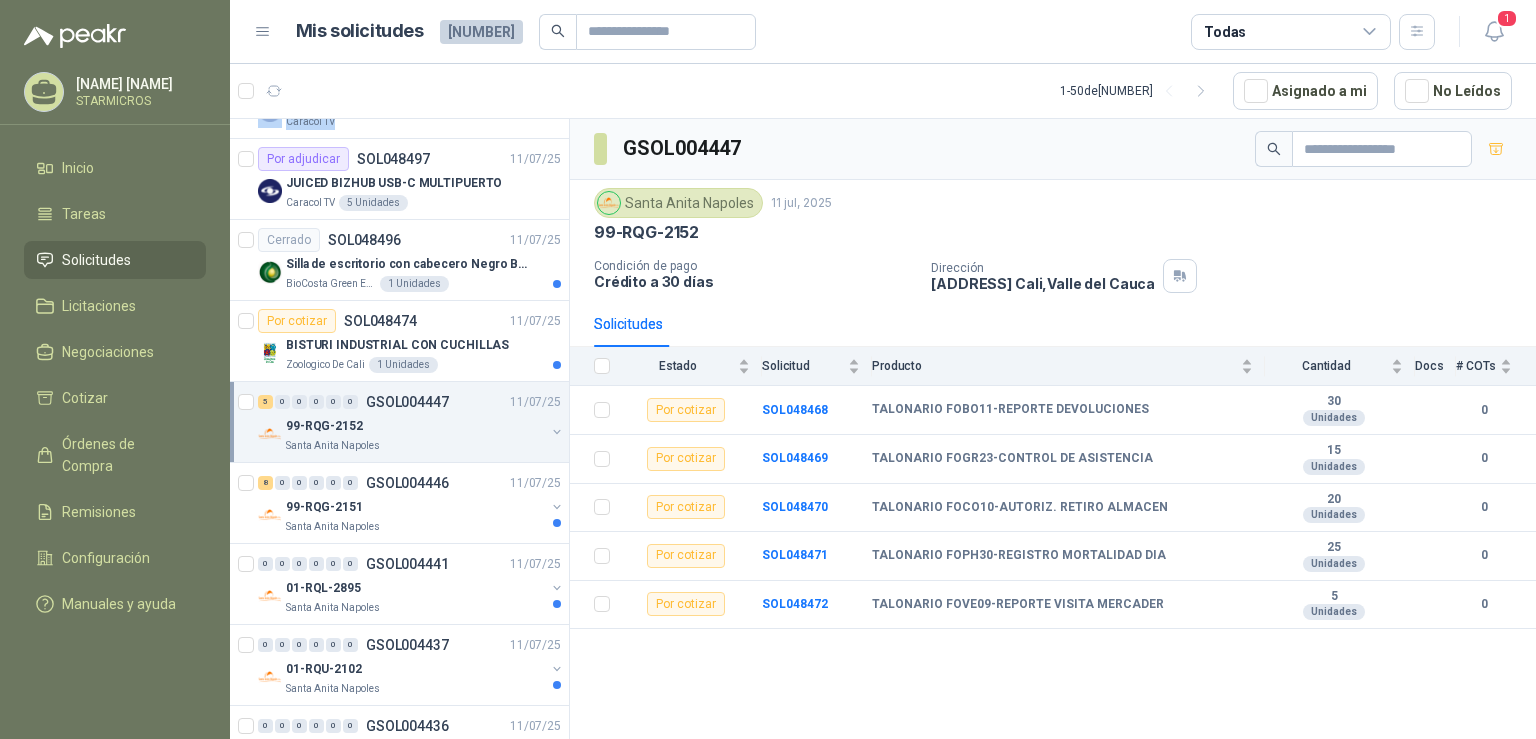 click on "Santa Anita Napoles" at bounding box center [415, 446] 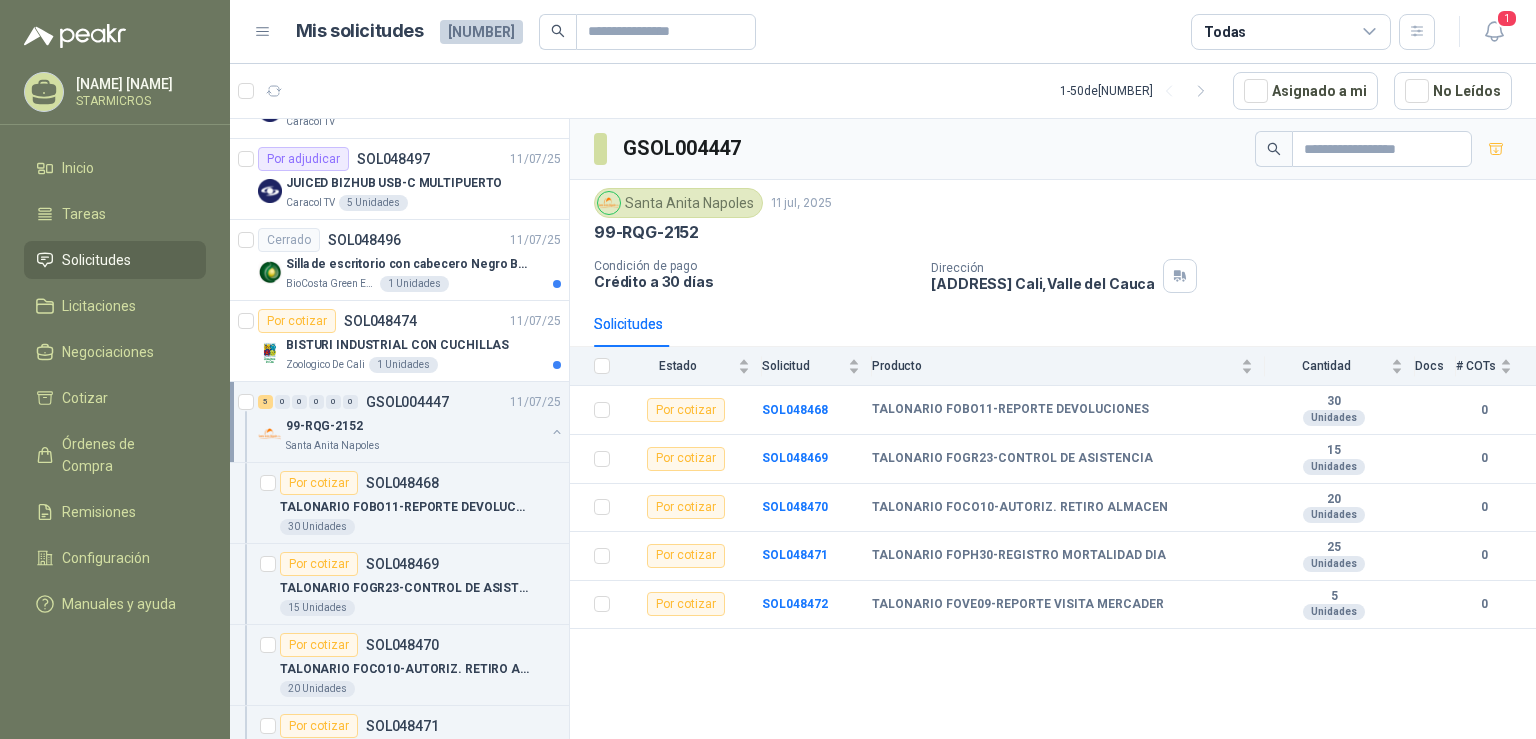 click on "GSOL004447" at bounding box center (1053, 149) 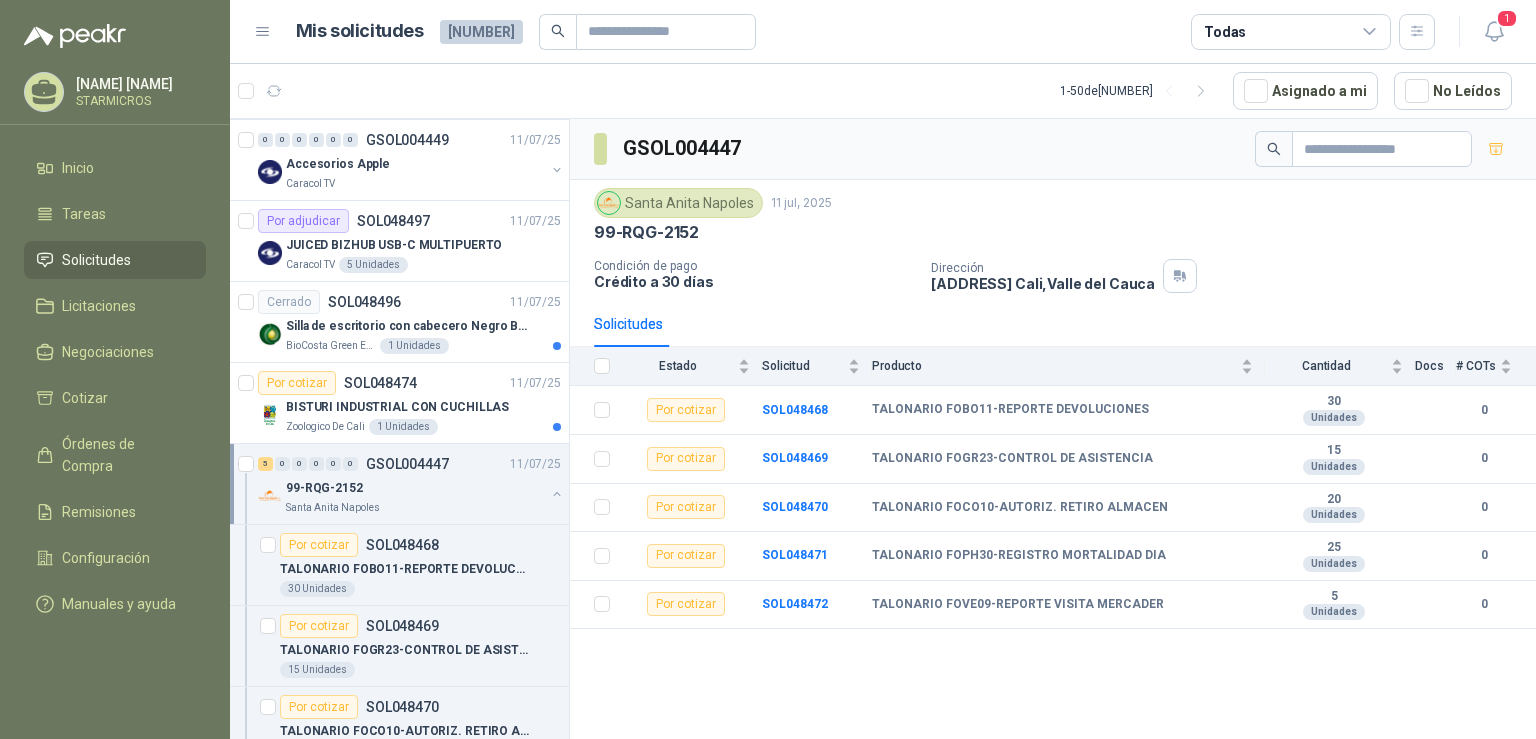 scroll, scrollTop: 1595, scrollLeft: 0, axis: vertical 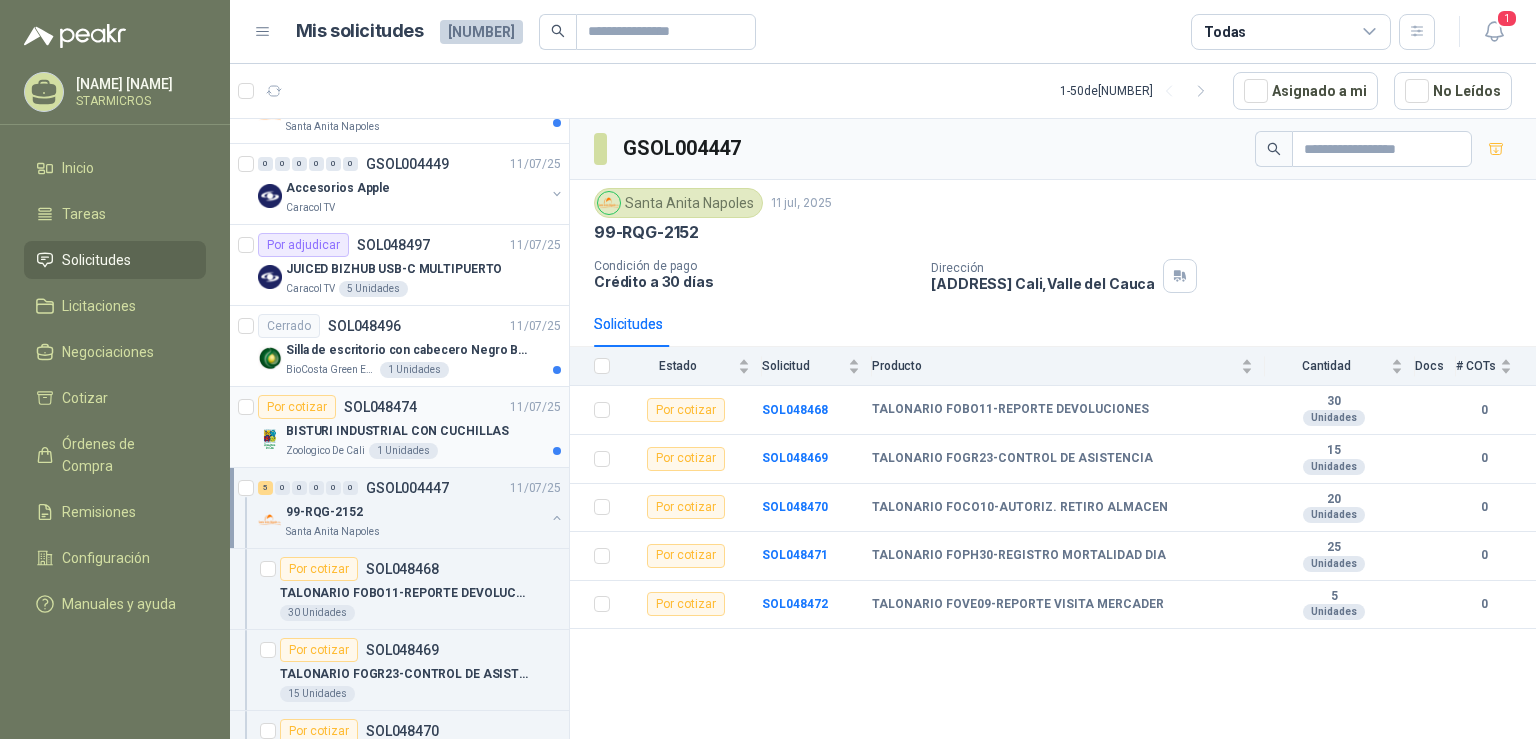 click on "Por cotizar [ID] [DATE]" at bounding box center (409, 407) 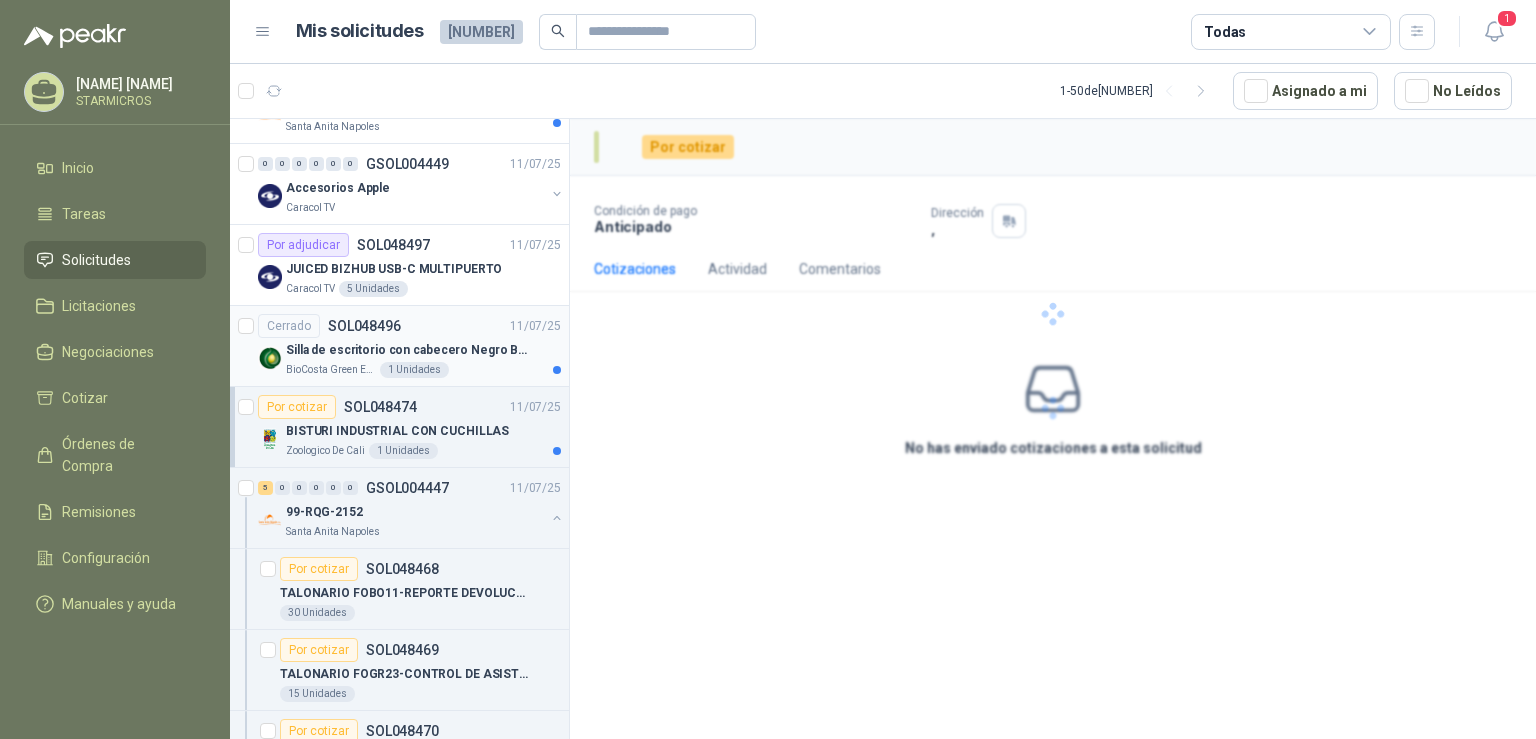 scroll, scrollTop: 1595, scrollLeft: 0, axis: vertical 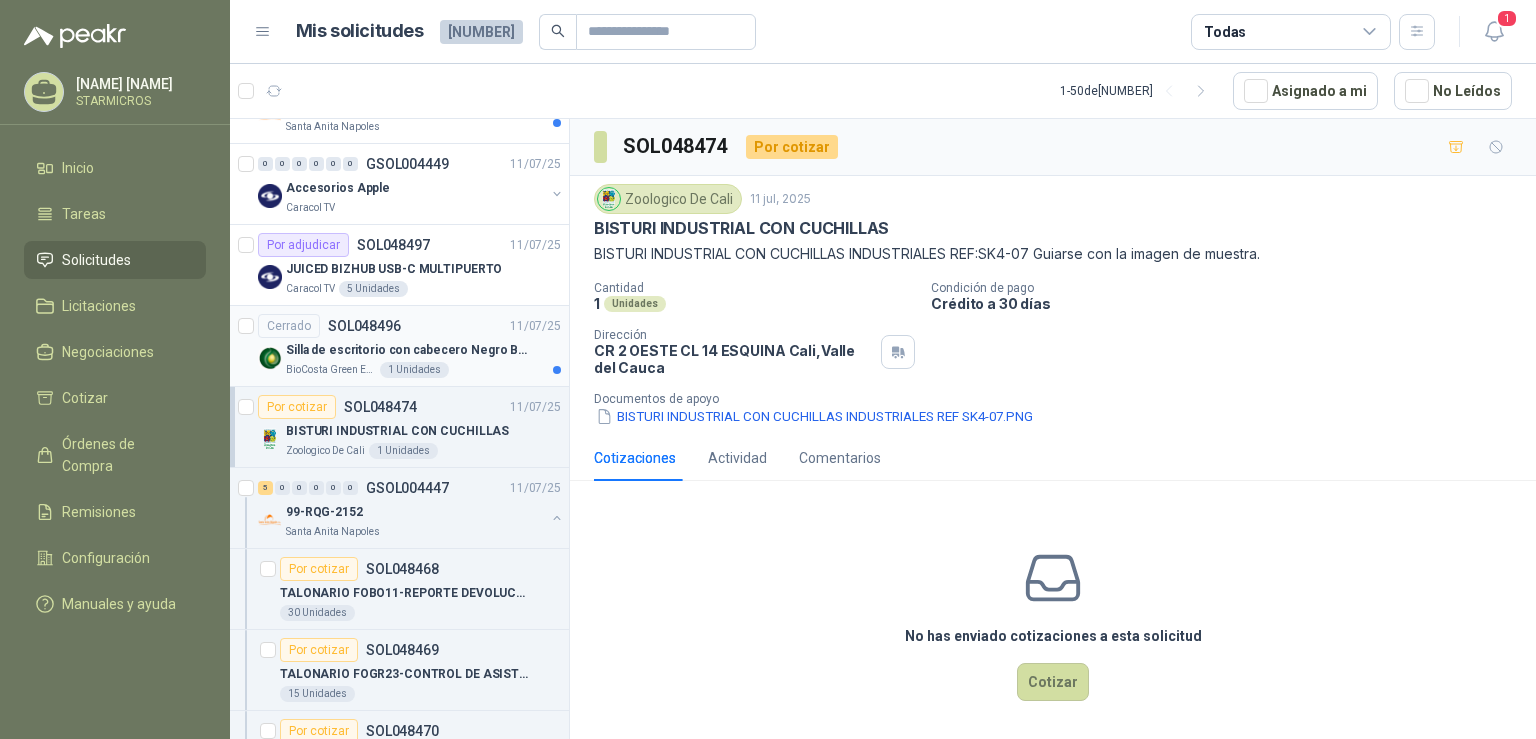 click on "Silla de escritorio con cabecero Negro Bonno Sam Syncro" at bounding box center (410, 350) 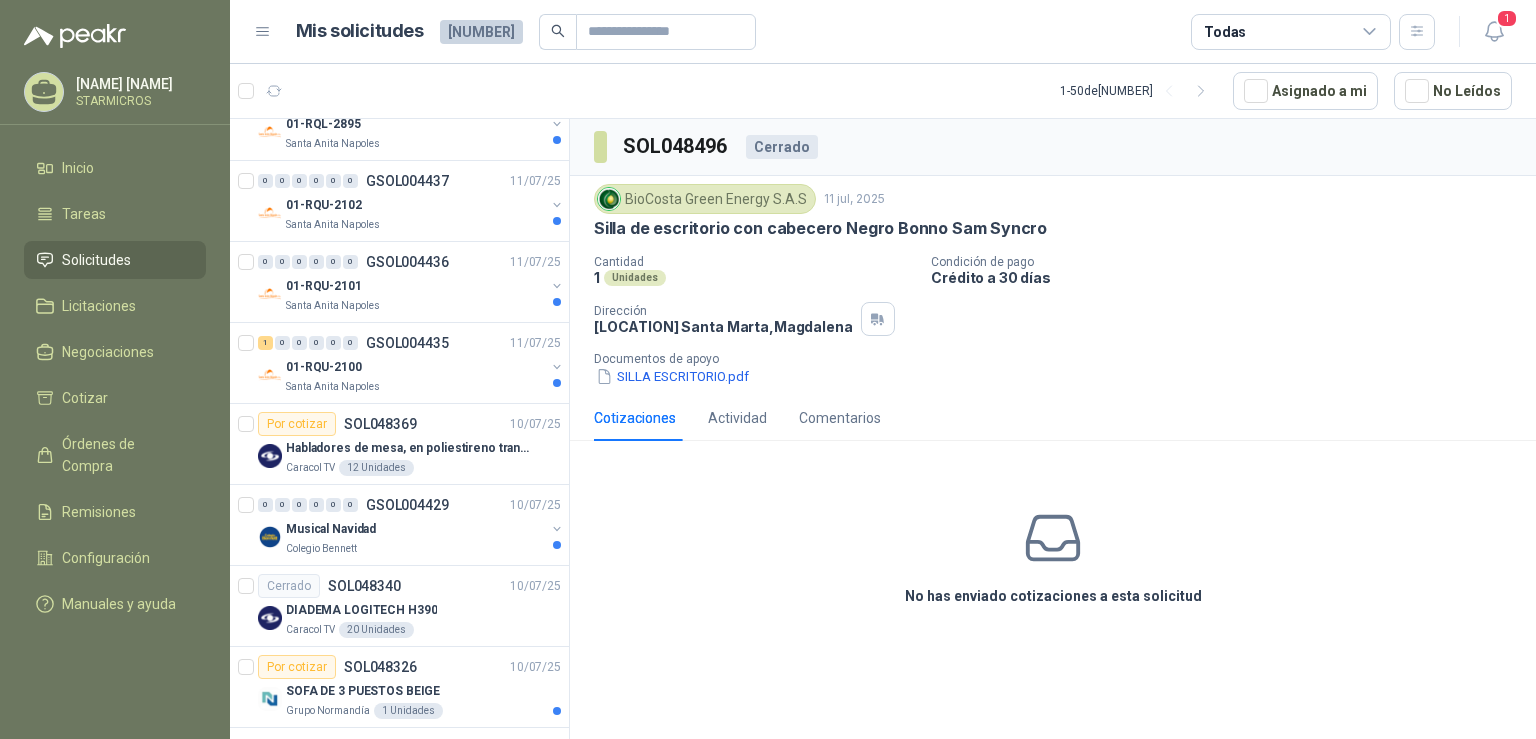 scroll, scrollTop: 2574, scrollLeft: 0, axis: vertical 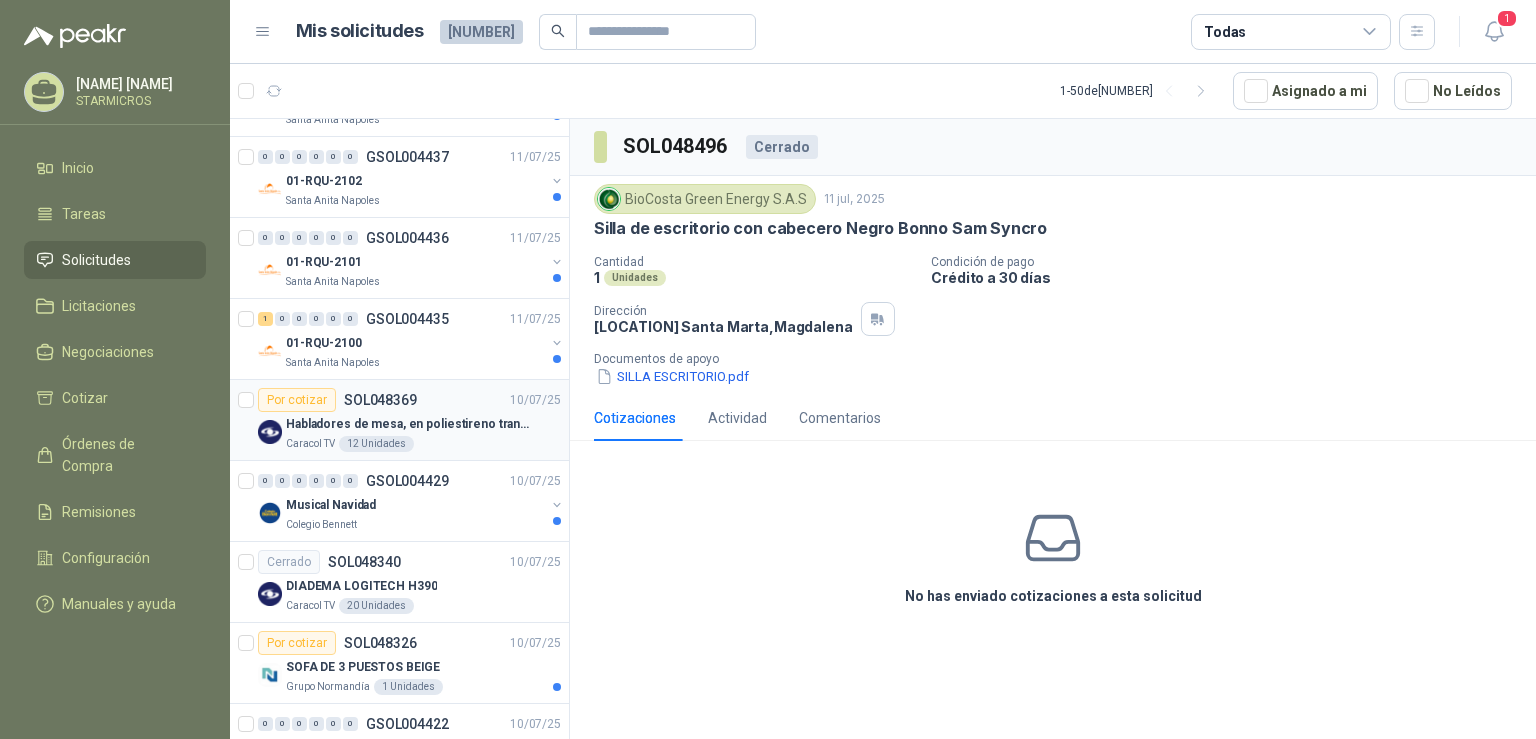 click on "Por cotizar [ID] [DATE]" at bounding box center (409, 400) 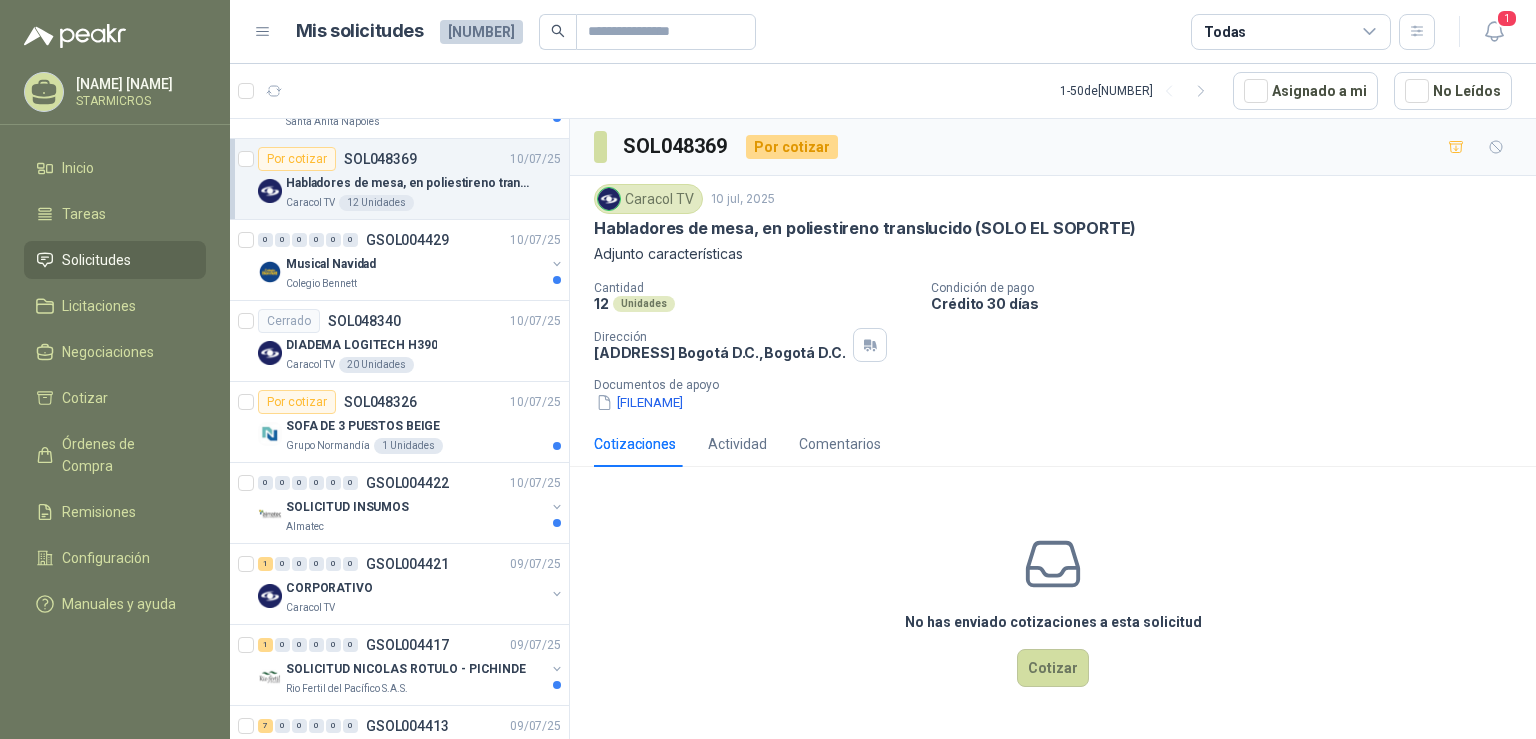 scroll, scrollTop: 2839, scrollLeft: 0, axis: vertical 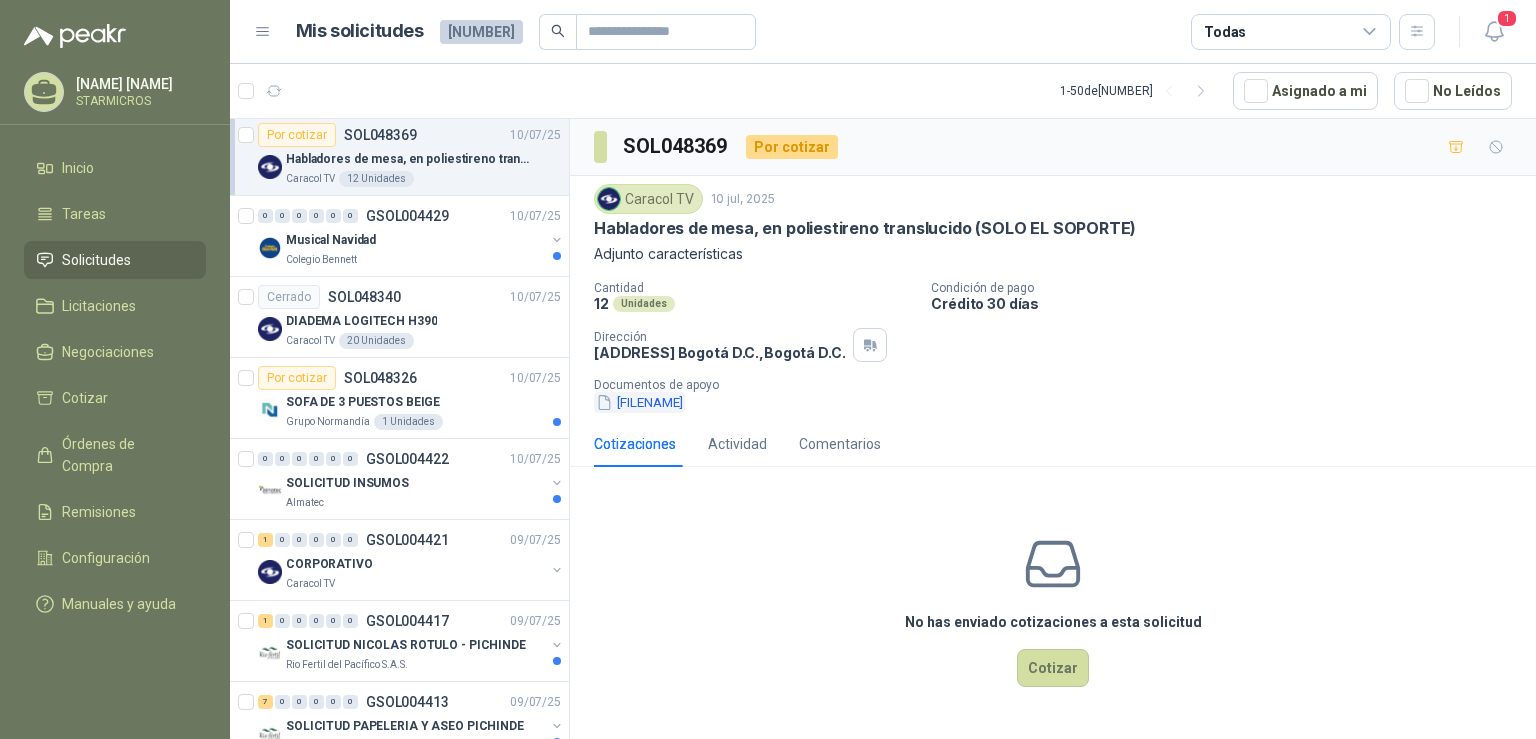click on "[FILENAME]" at bounding box center (639, 402) 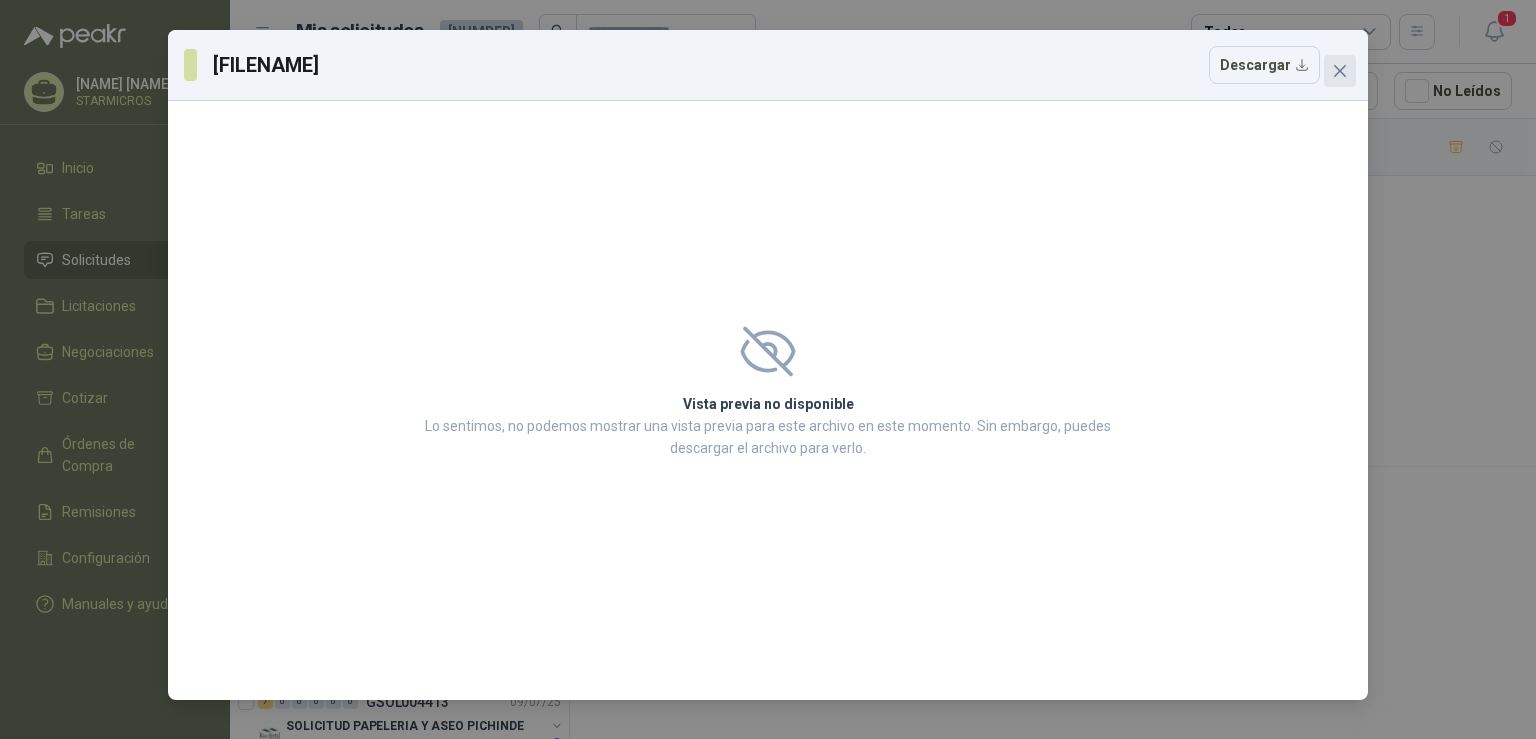 click 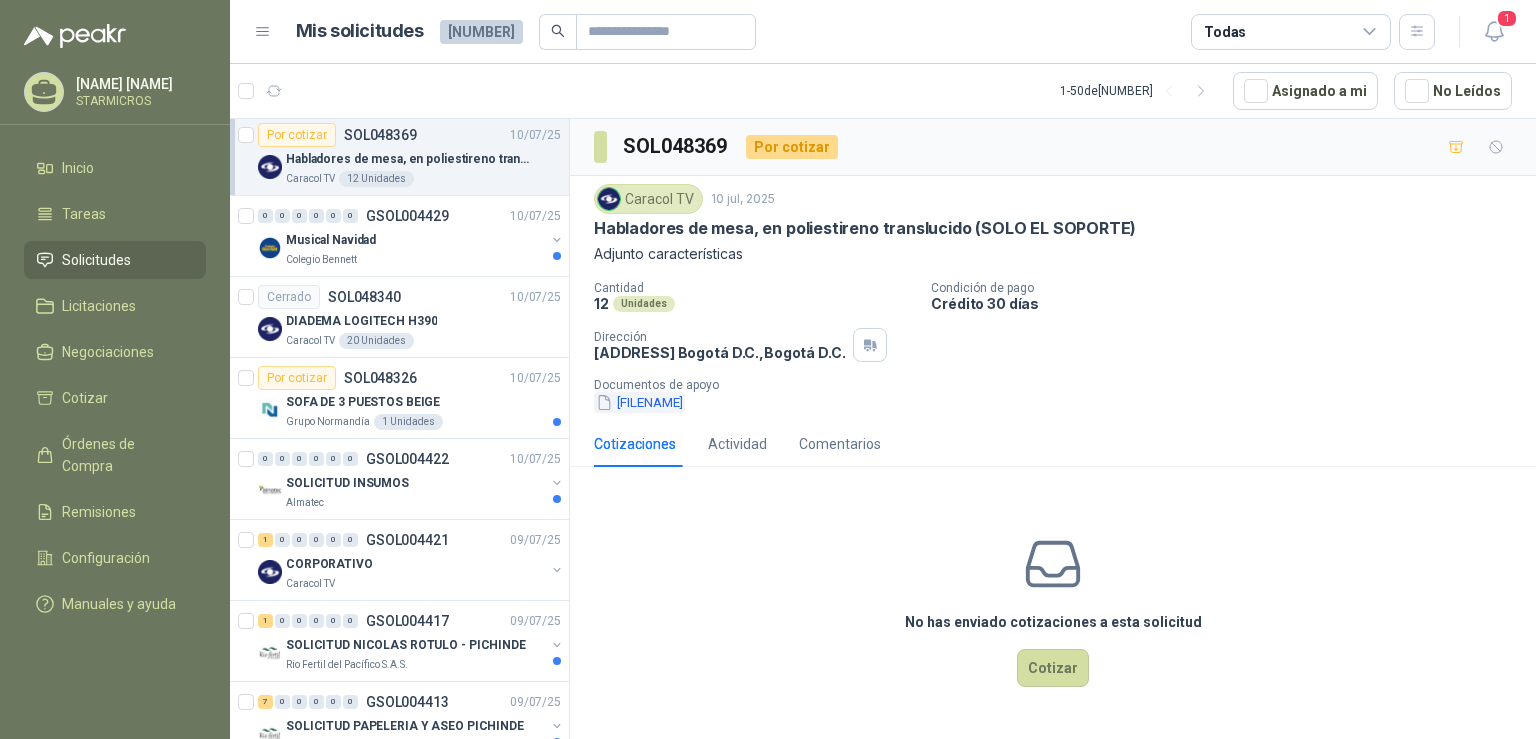 click 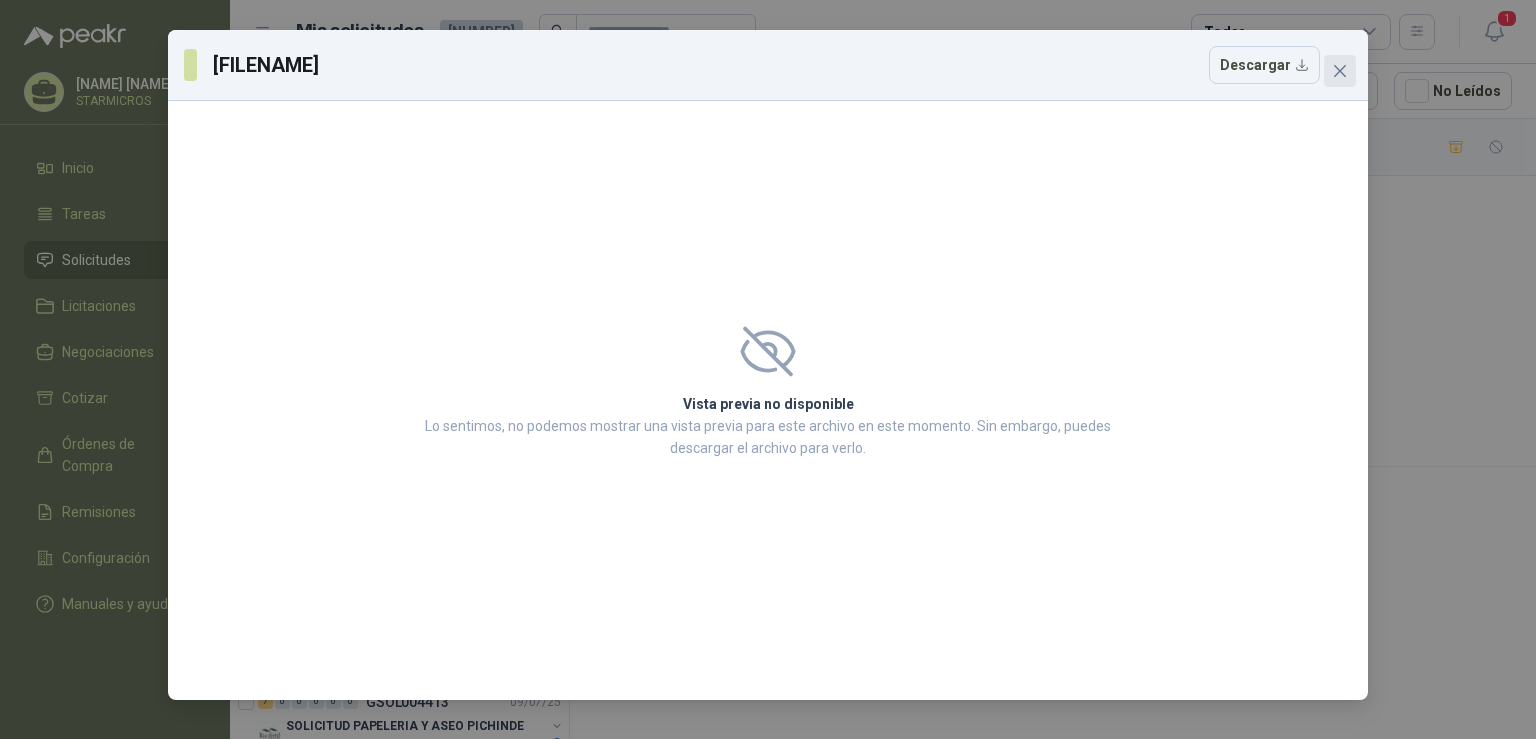 click at bounding box center [1340, 71] 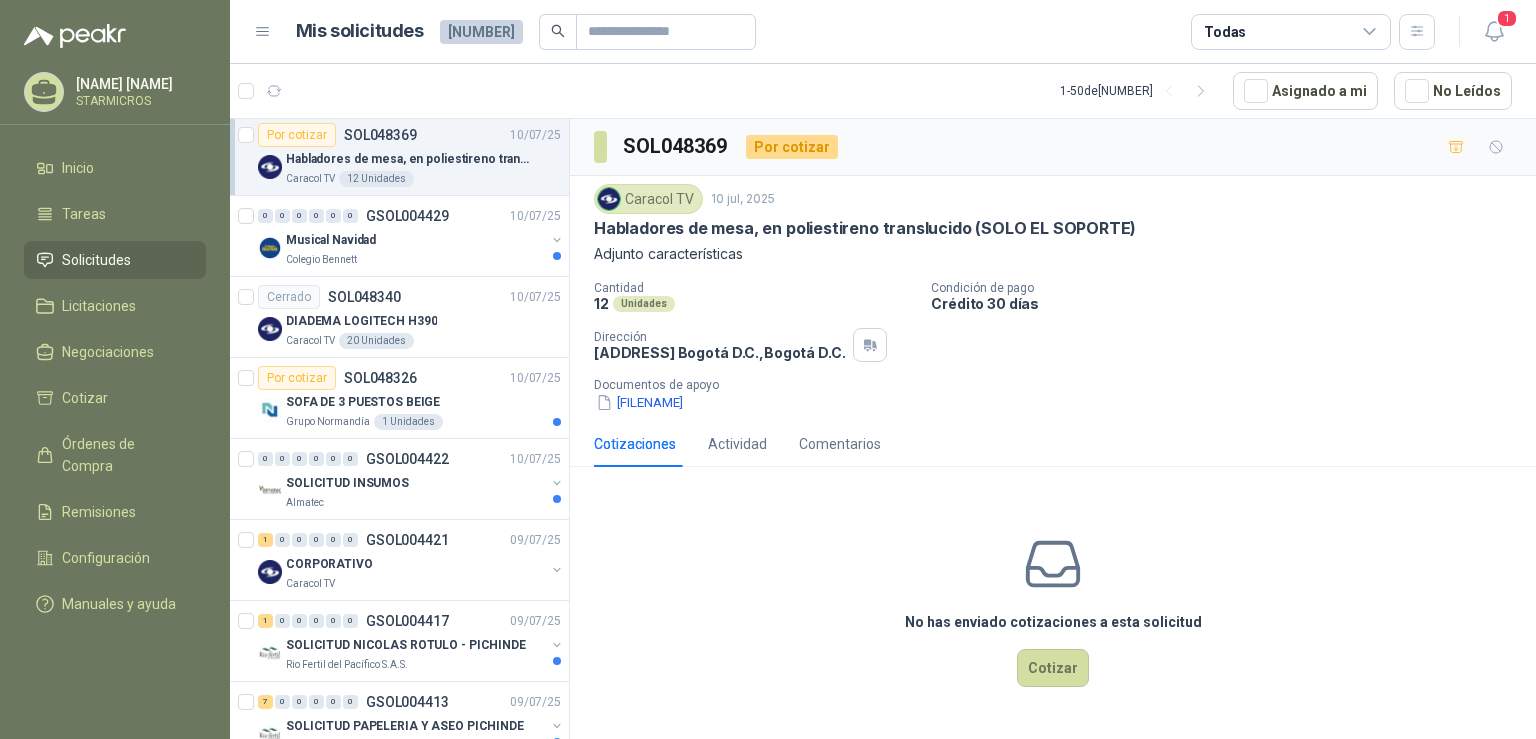 scroll, scrollTop: 36, scrollLeft: 0, axis: vertical 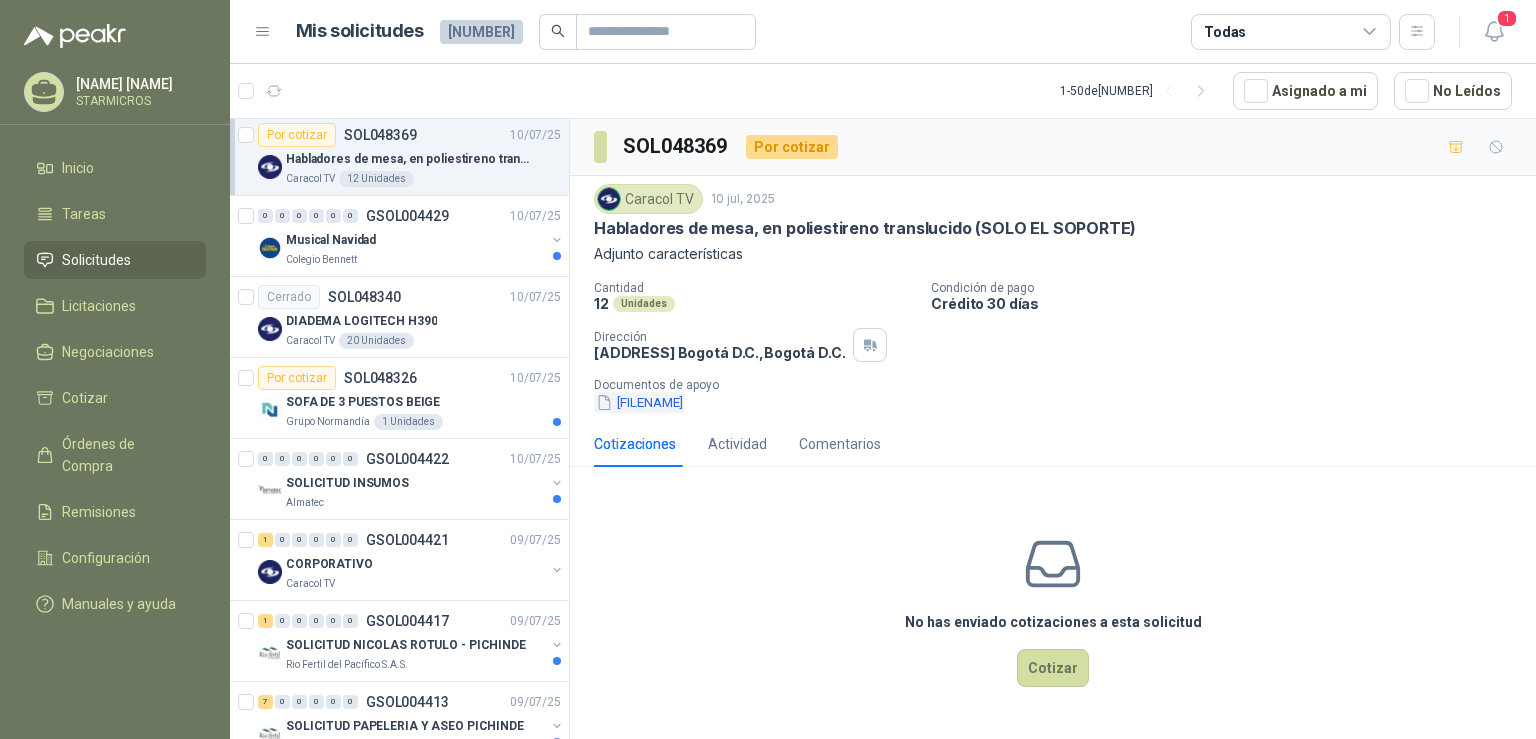 click at bounding box center (604, 402) 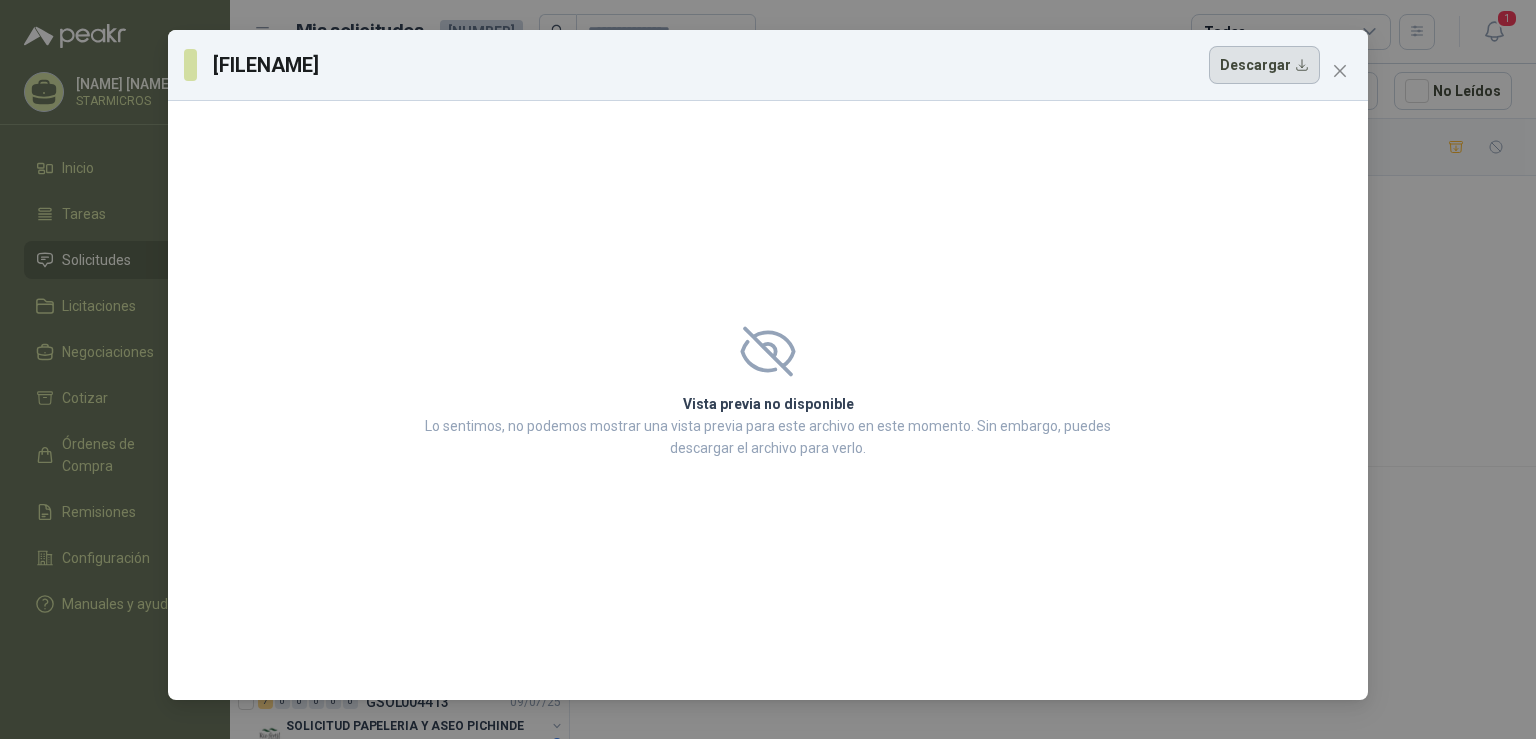 click on "Descargar" at bounding box center (1264, 65) 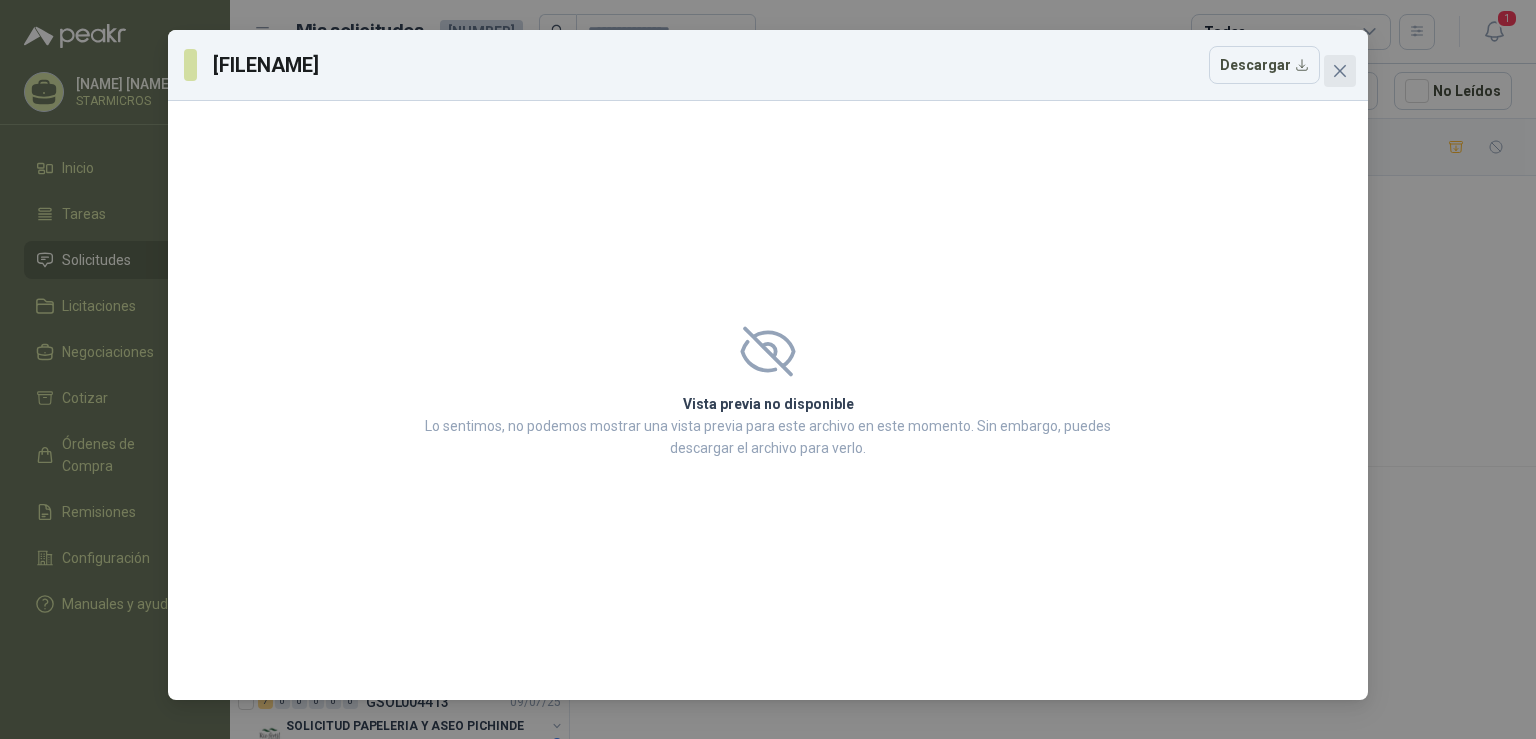 click 